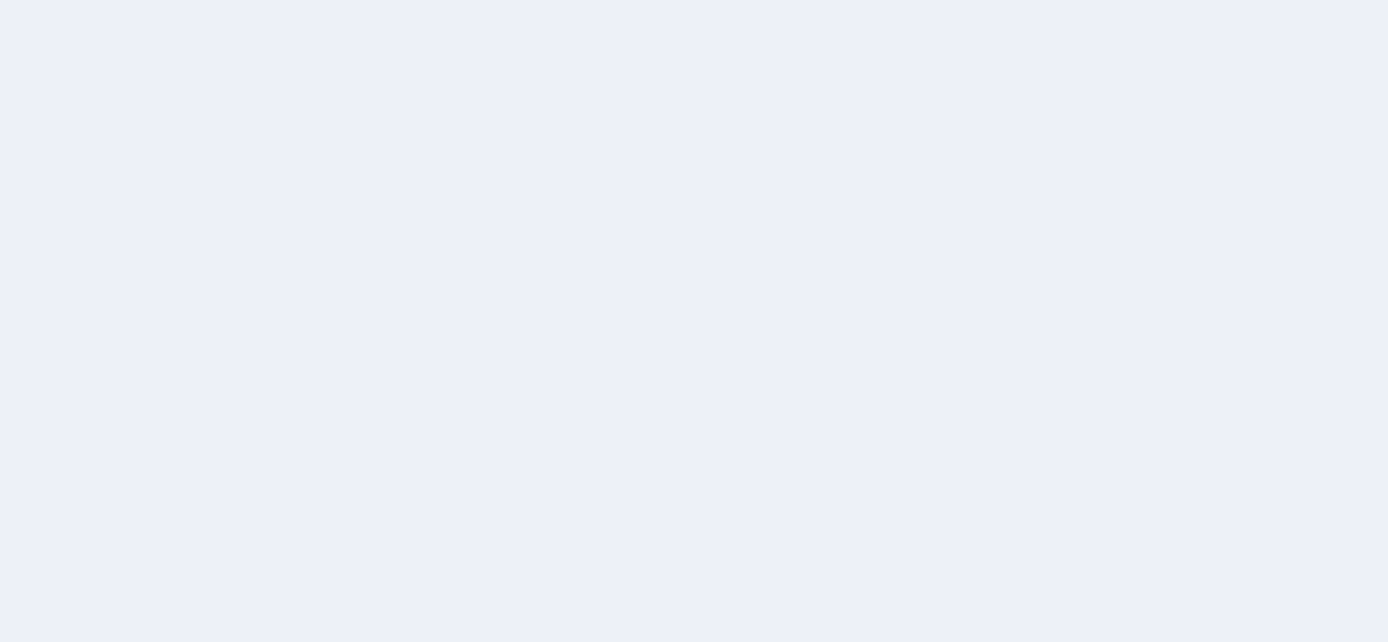 scroll, scrollTop: 0, scrollLeft: 0, axis: both 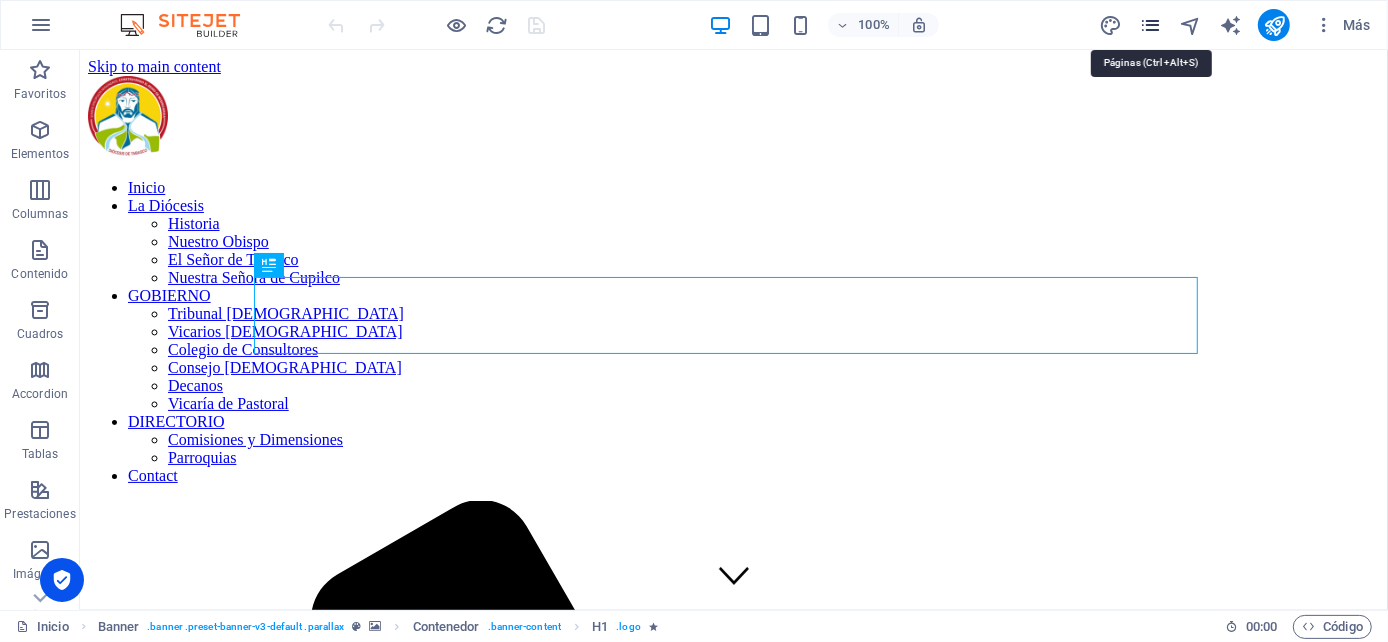 click at bounding box center [1150, 25] 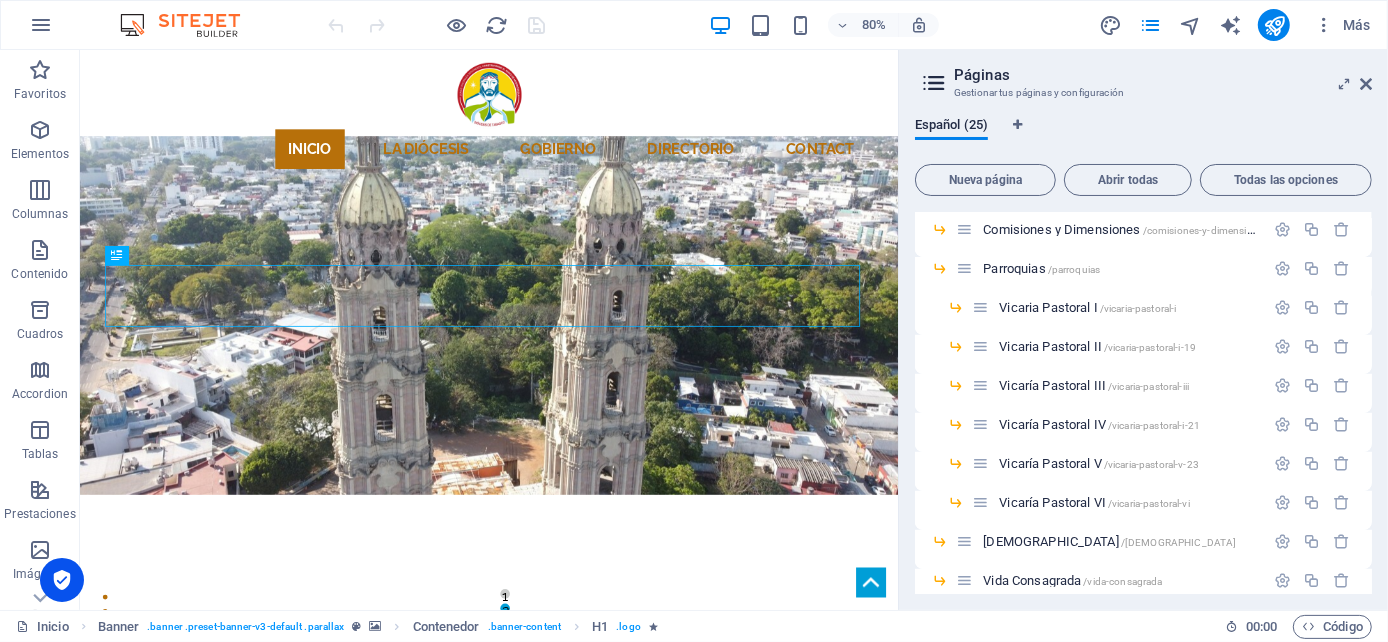 scroll, scrollTop: 667, scrollLeft: 0, axis: vertical 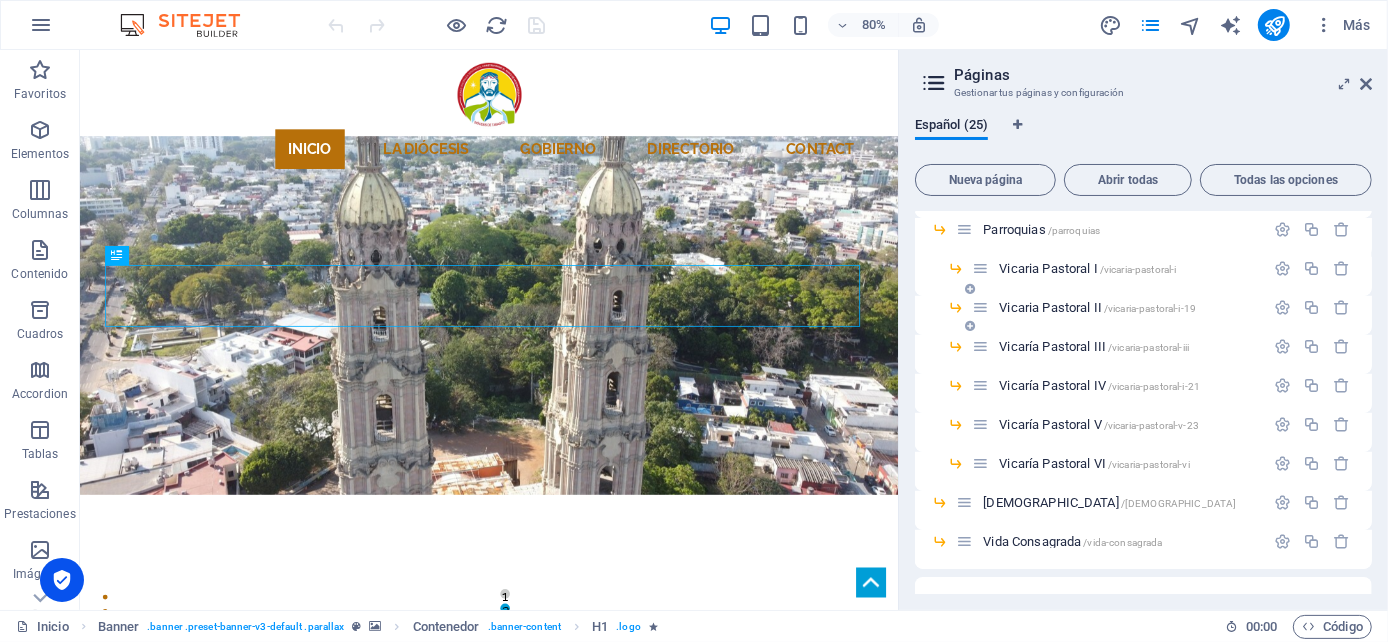 click on "Vicaria Pastoral II /vicaria-pastoral-i-19" at bounding box center [1097, 307] 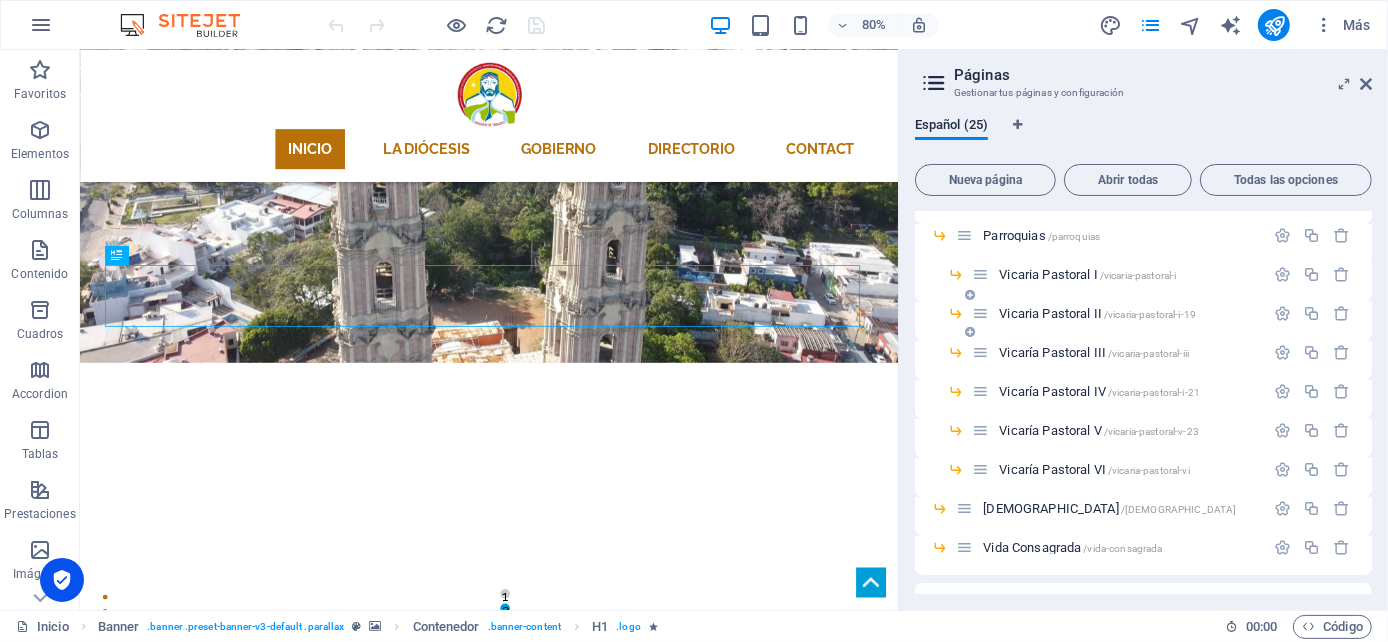 click on "Vicaria Pastoral II /vicaria-pastoral-i-19" at bounding box center [1143, 321] 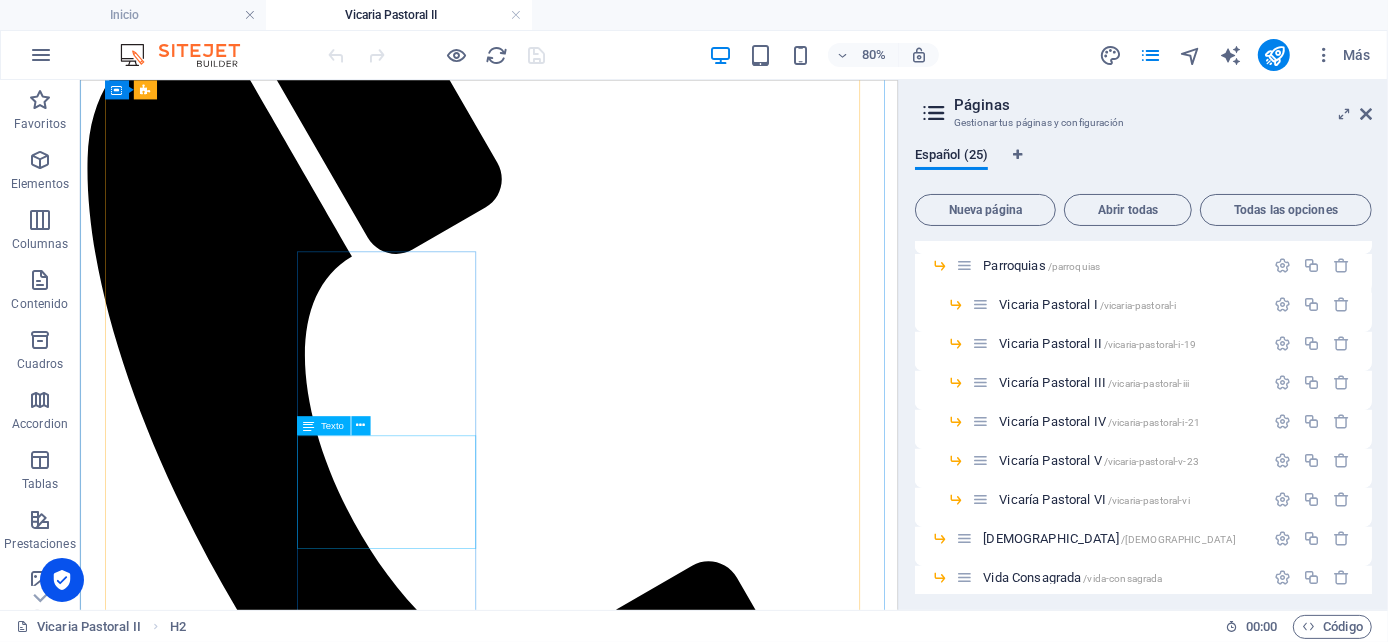 scroll, scrollTop: 777, scrollLeft: 0, axis: vertical 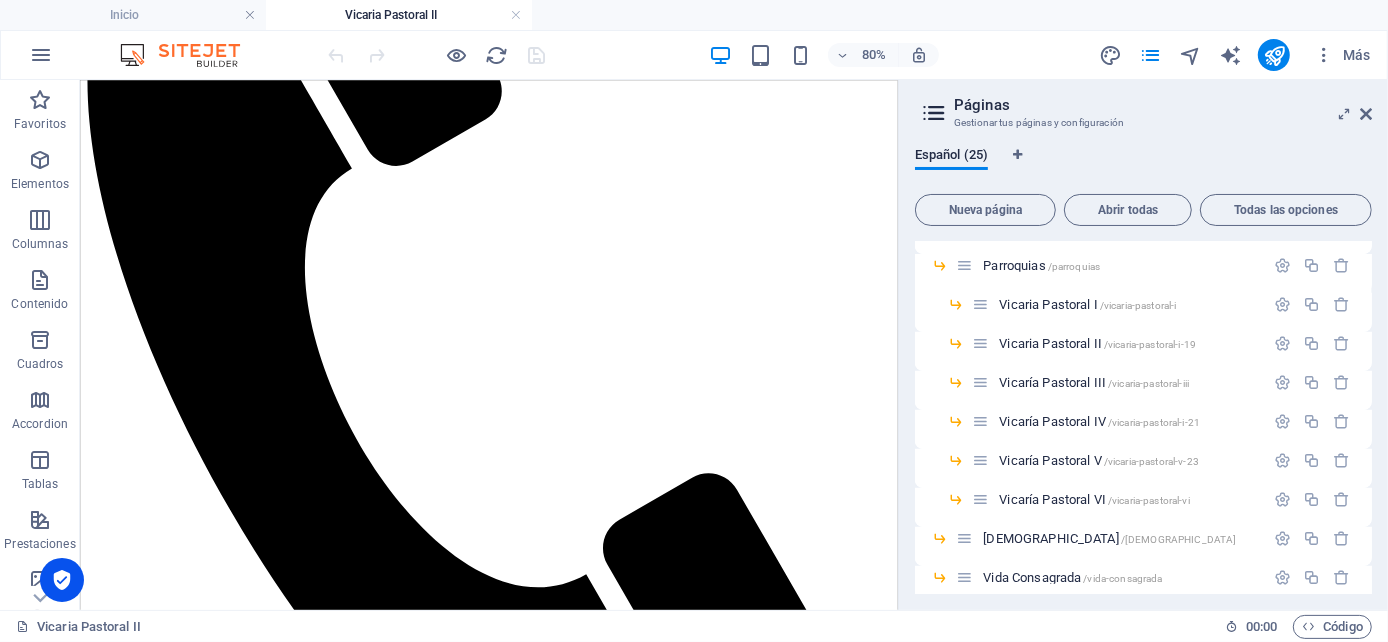 click on "Inicio Vicaria Pastoral II" at bounding box center [694, 15] 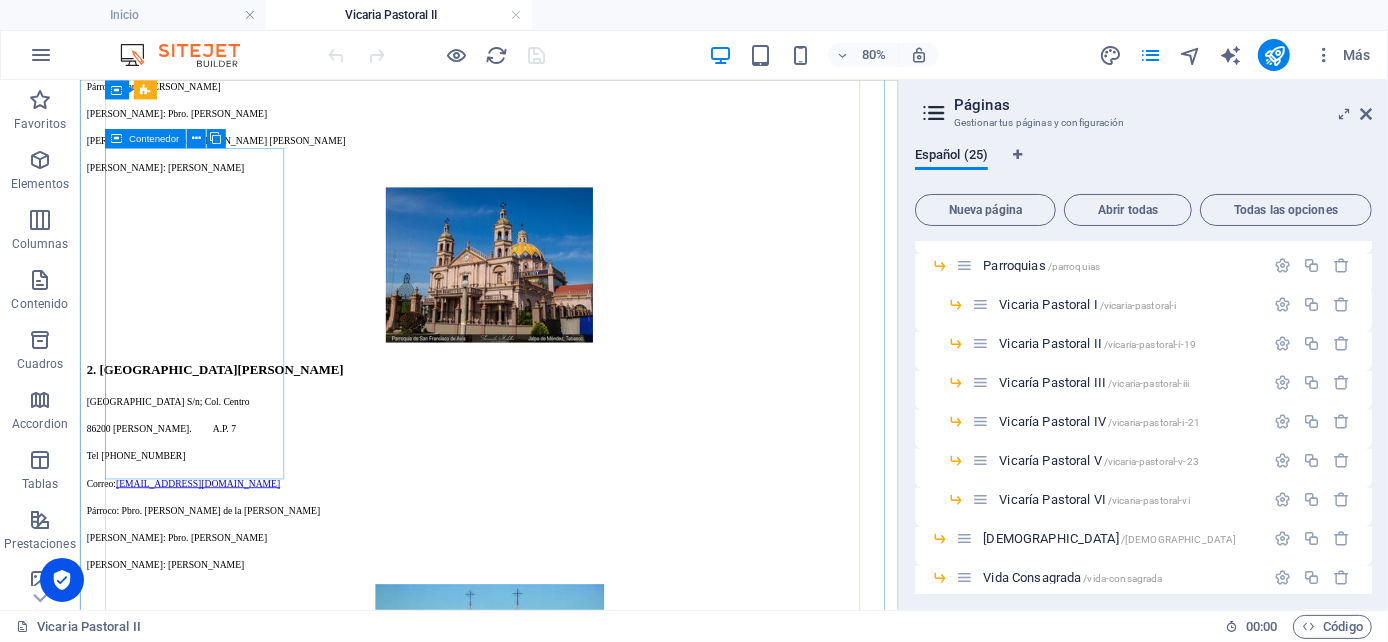 scroll, scrollTop: 2413, scrollLeft: 0, axis: vertical 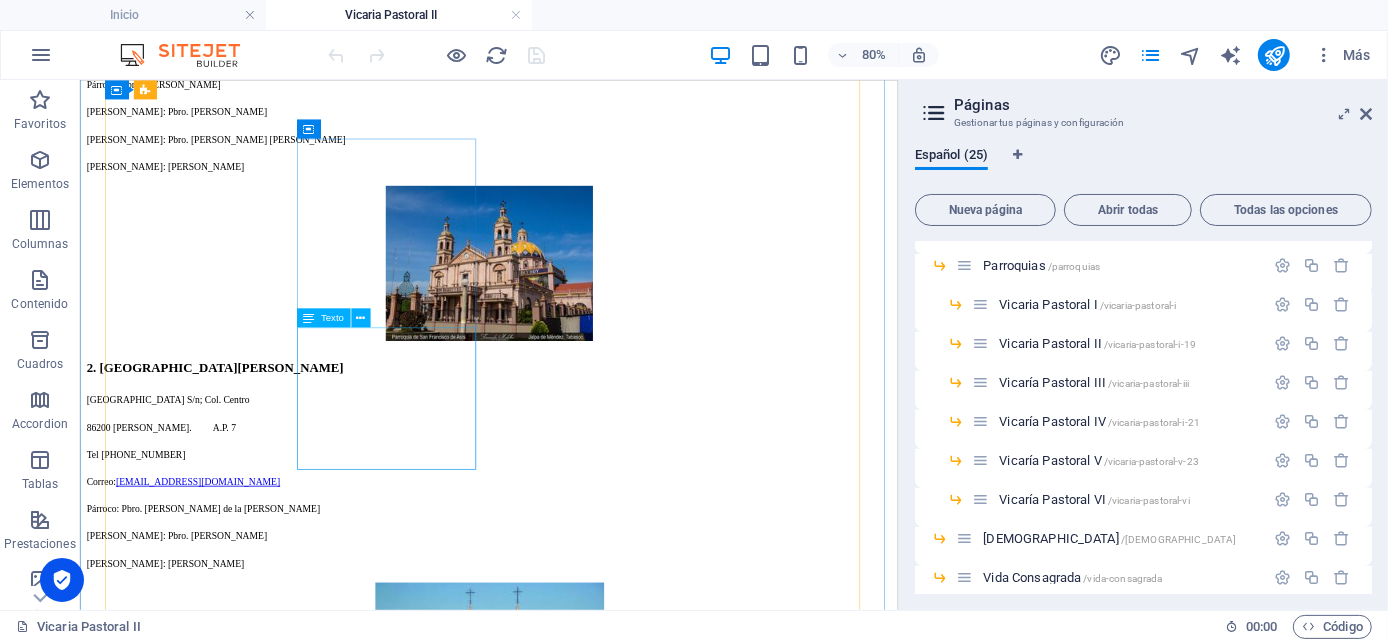 click on "[PERSON_NAME] s/n; Col. Centro 86640 [GEOGRAPHIC_DATA]; [GEOGRAPHIC_DATA], [GEOGRAPHIC_DATA]. Tel. [PHONE_NUMBER] Correo:  [EMAIL_ADDRESS][DOMAIN_NAME] Párroco: Pbro. [PERSON_NAME] [PERSON_NAME]: [PERSON_NAME]" at bounding box center [590, 8064] 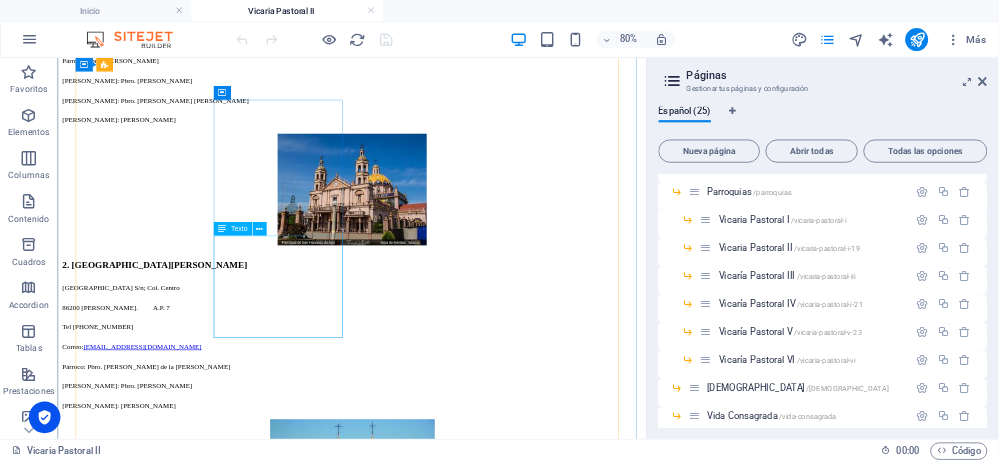 scroll, scrollTop: 2138, scrollLeft: 0, axis: vertical 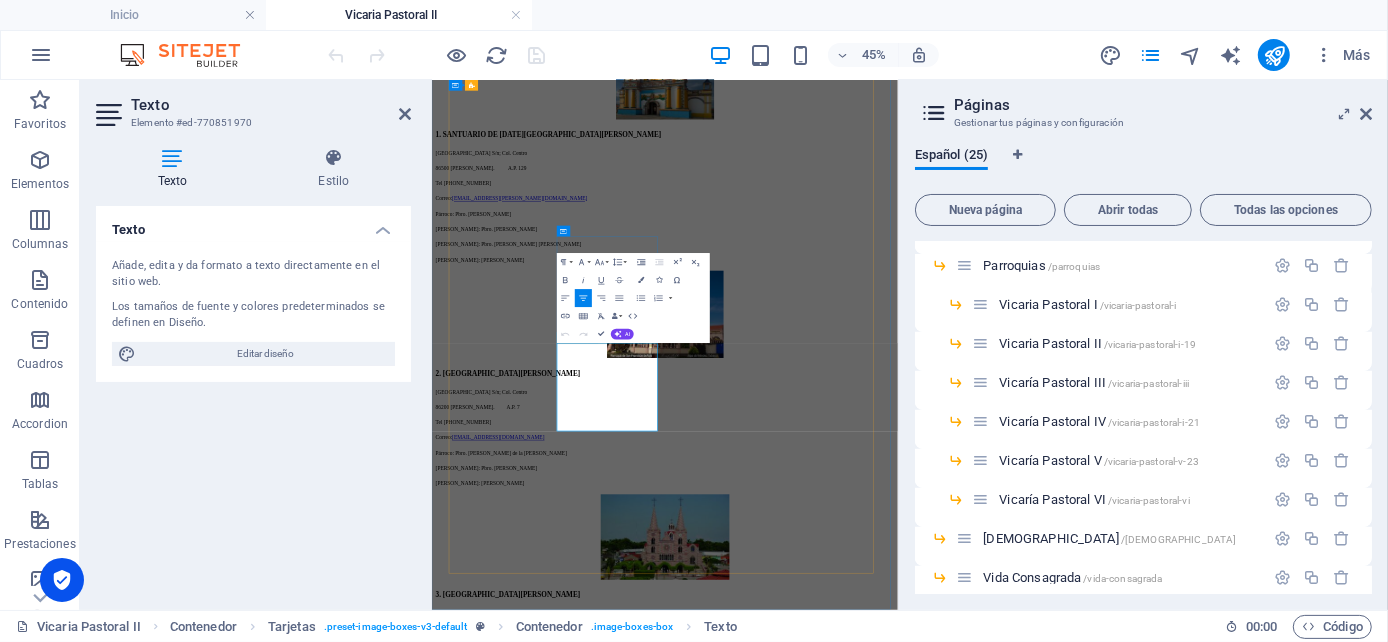 click on "[EMAIL_ADDRESS][DOMAIN_NAME]" at bounding box center [578, 8406] 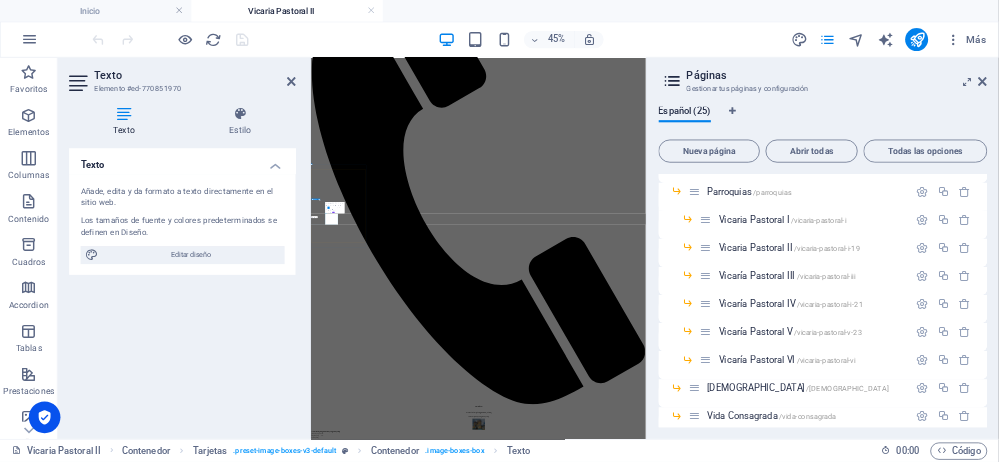 scroll, scrollTop: 661, scrollLeft: 0, axis: vertical 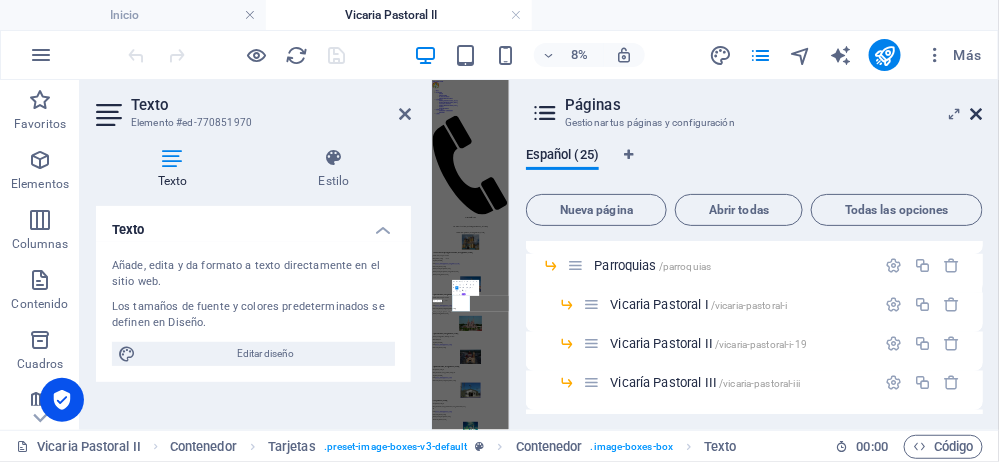click at bounding box center (977, 114) 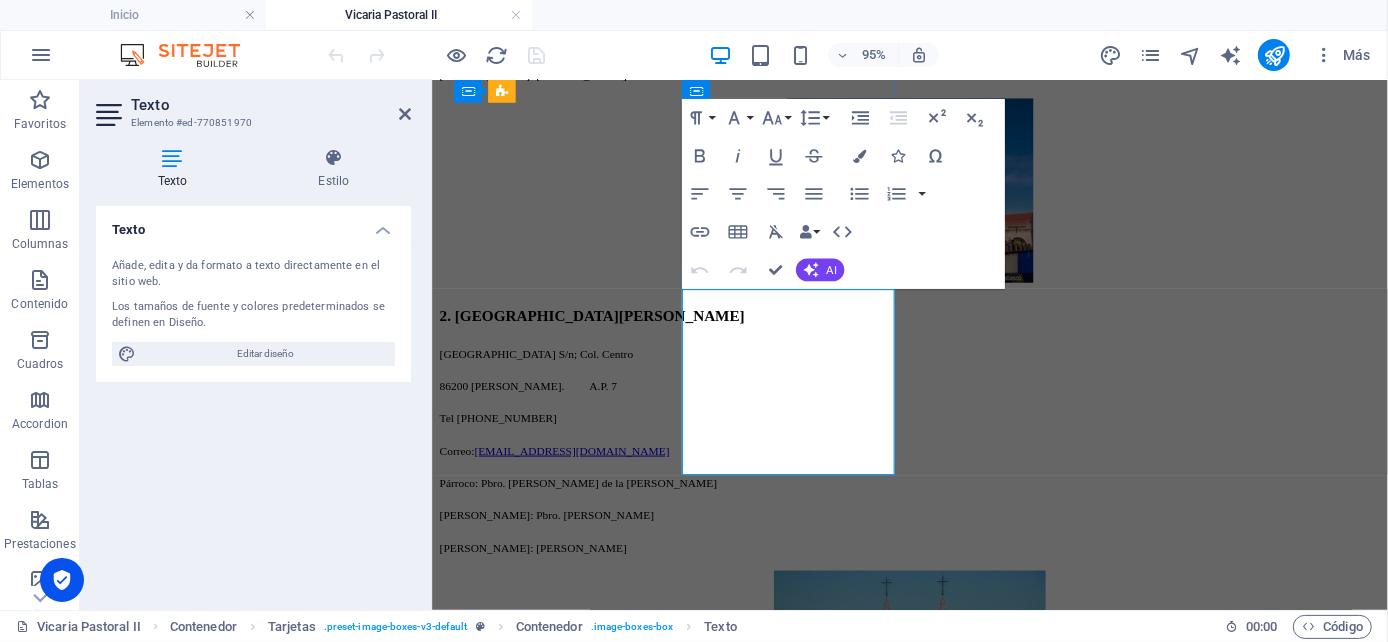 scroll, scrollTop: 2503, scrollLeft: 0, axis: vertical 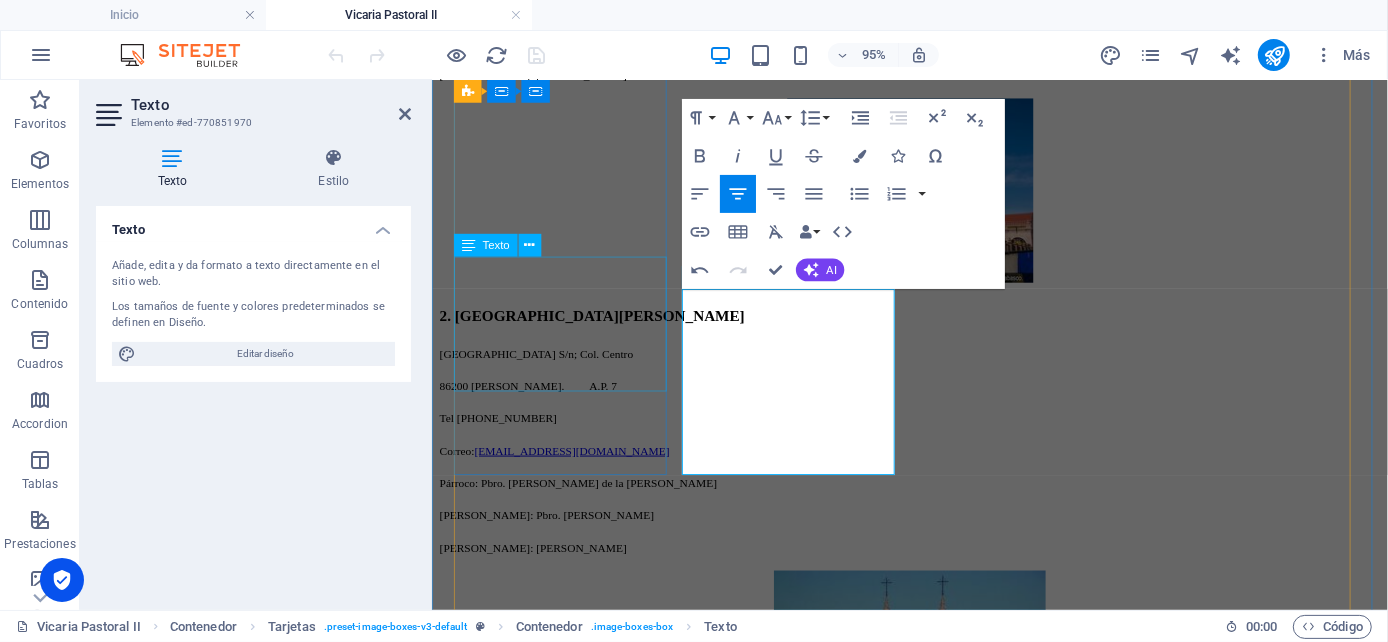 click on "Carretera Vecinal Paraíso-[GEOGRAPHIC_DATA] Poblado [PERSON_NAME] 1ra. Sección Tel. [PHONE_NUMBER] Párroco: Pbro. [PERSON_NAME]" at bounding box center (934, 7500) 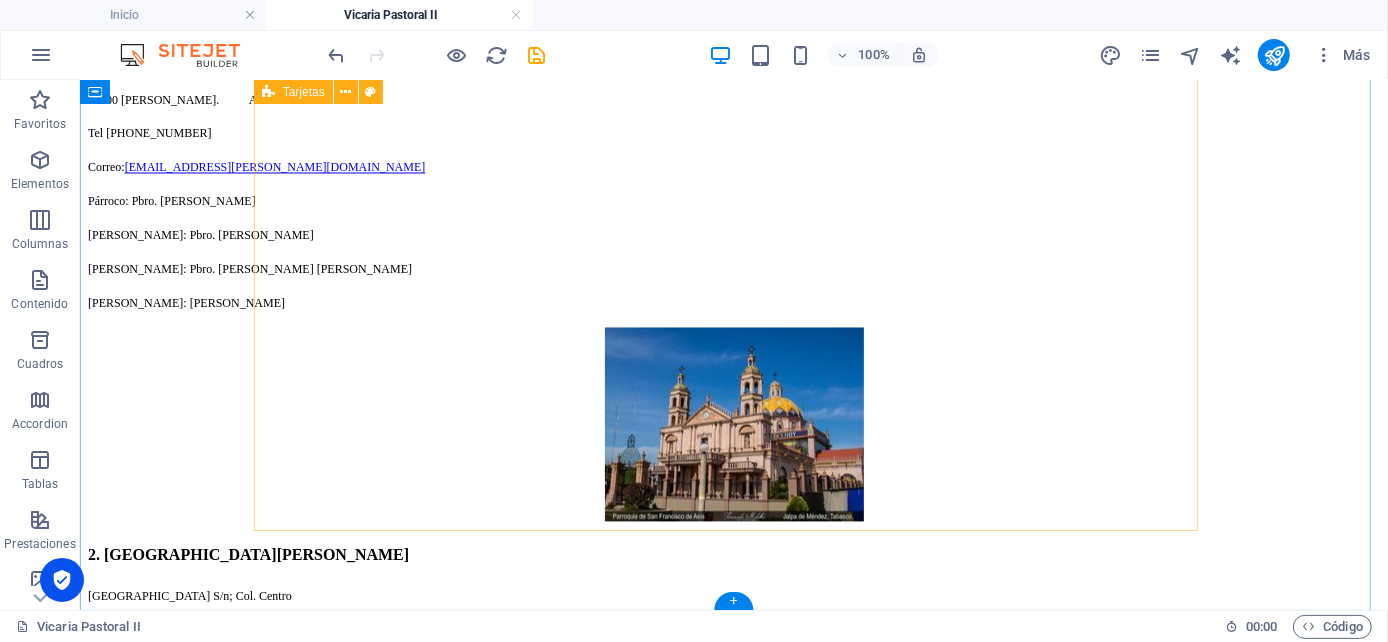 scroll, scrollTop: 2674, scrollLeft: 0, axis: vertical 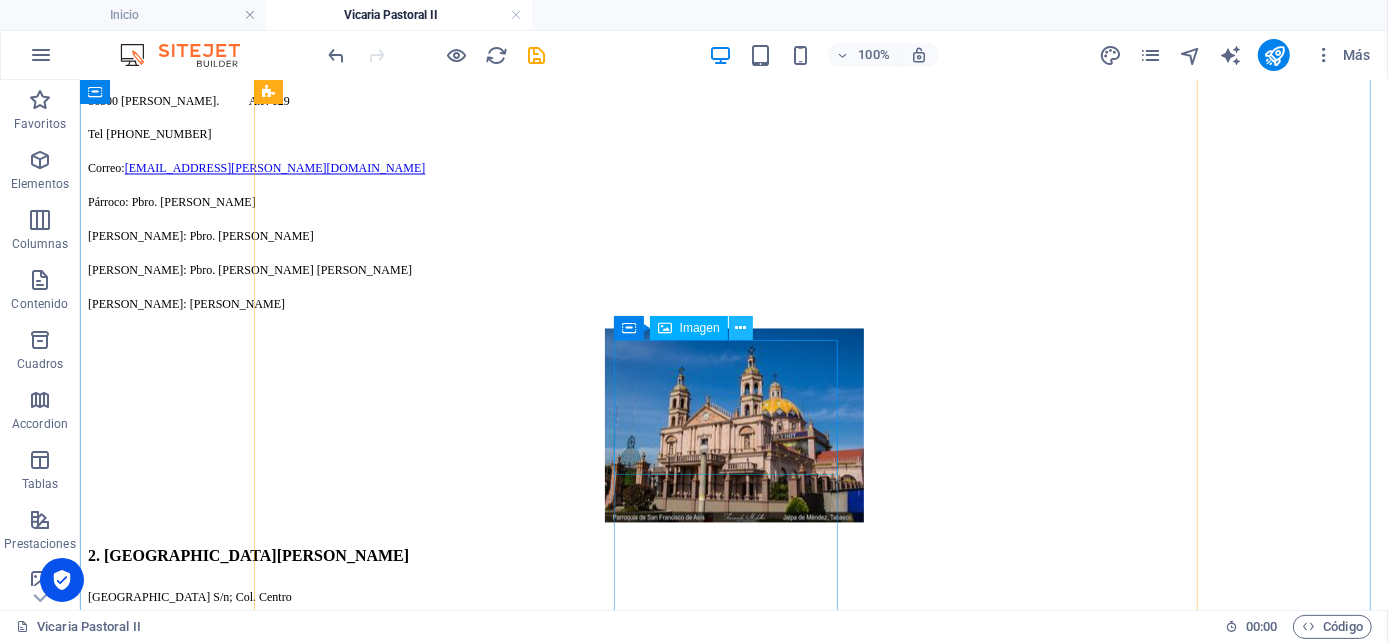 click at bounding box center [740, 328] 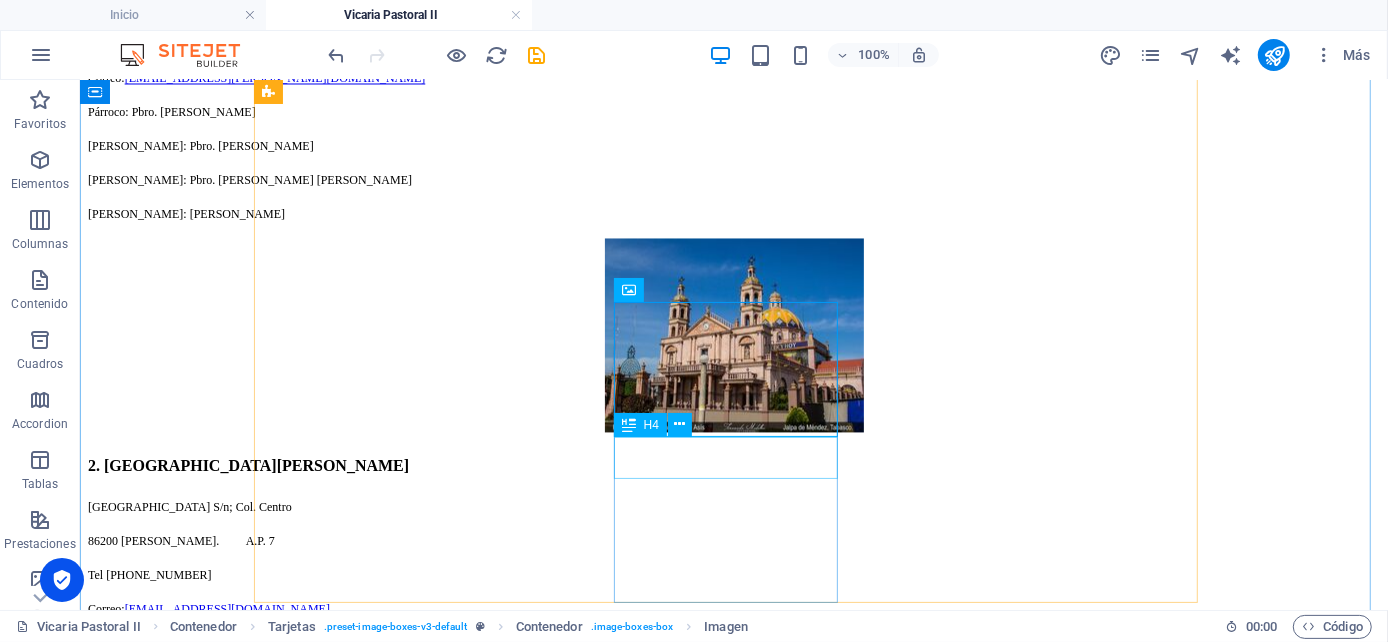 scroll, scrollTop: 2785, scrollLeft: 0, axis: vertical 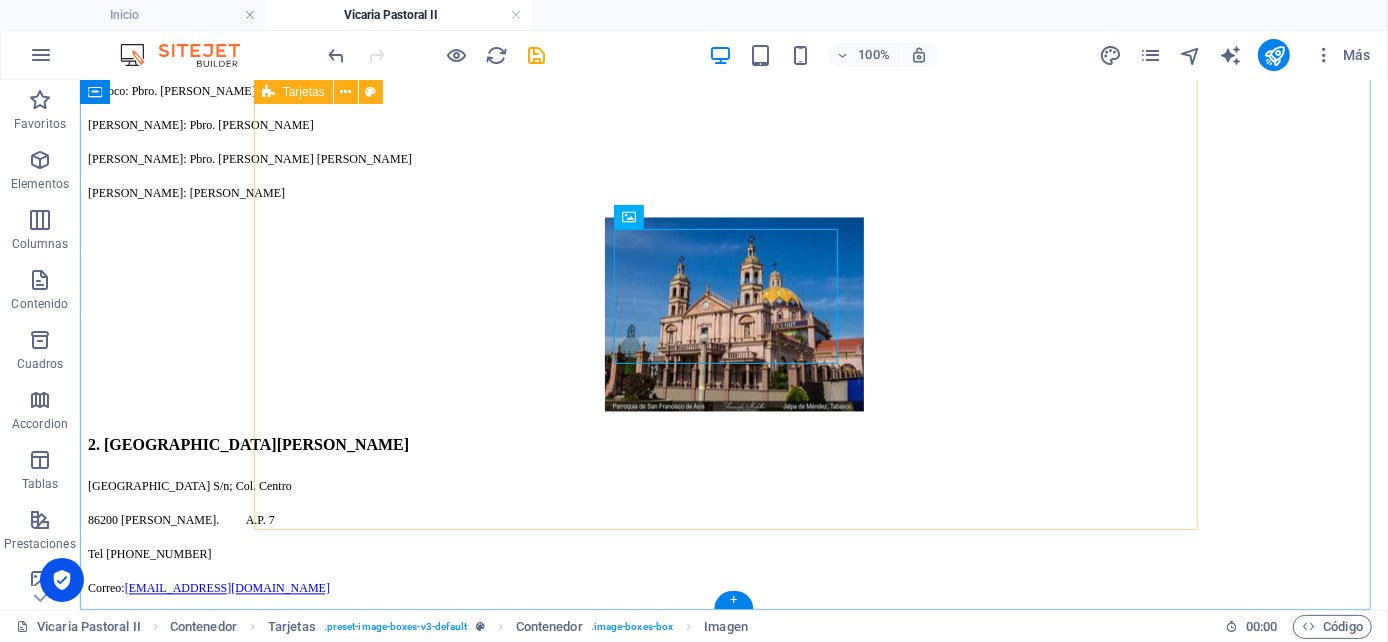 click on "1. [GEOGRAPHIC_DATA][PERSON_NAME] [DATE] S/n; Col. Centro 86660 [GEOGRAPHIC_DATA][PERSON_NAME]; [GEOGRAPHIC_DATA], [GEOGRAPHIC_DATA]. Tel [PHONE_NUMBER] Correo: parroquia_  [PERSON_NAME][EMAIL_ADDRESS][DOMAIN_NAME] Párroco: Pbro. [PERSON_NAME] [PERSON_NAME]: Pbro. Lic. [PERSON_NAME] 2. [GEOGRAPHIC_DATA][PERSON_NAME] [PERSON_NAME] N° 102; Col. Centro 86300 [GEOGRAPHIC_DATA], [GEOGRAPHIC_DATA]. Tel [PHONE_NUMBER] y [PHONE_NUMBER] Correo:  [EMAIL_ADDRESS][DOMAIN_NAME] Párroco: R.P. [PERSON_NAME]Sp.[PERSON_NAME]: R.P. [PERSON_NAME] Anota [PERSON_NAME] M.Sp.[PERSON_NAME]: [PERSON_NAME]Sp.[PERSON_NAME]: R.P. [PERSON_NAME]Sp.[PERSON_NAME]: R.P. [PERSON_NAME]Sp.S. 3. SAN [PERSON_NAME] N° 201; Col. [GEOGRAPHIC_DATA], [GEOGRAPHIC_DATA]. Tel [PHONE_NUMBER] y [PHONE_NUMBER] Correo:  [EMAIL_ADDRESS][DOMAIN_NAME] Párroco: Pbro. [PERSON_NAME] Vital 4. [PERSON_NAME][GEOGRAPHIC_DATA]. 1 S/n; Col. El Limón 86600 Paraíso, Tab. Tel [PHONE_NUMBER] Correo:  [EMAIL_ADDRESS][DOMAIN_NAME] Párroco: Pbro. [PERSON_NAME] Santiago [PERSON_NAME] Correo:  Correo:" at bounding box center [733, 7879] 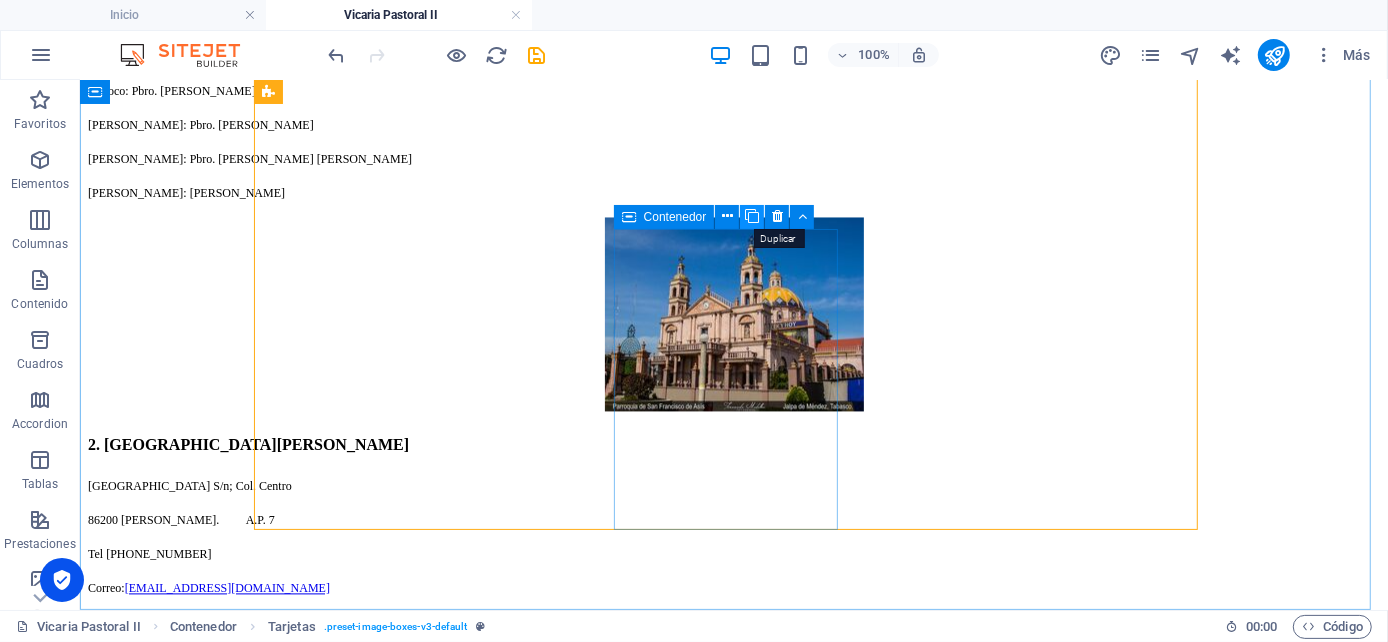 drag, startPoint x: 753, startPoint y: 217, endPoint x: 675, endPoint y: 145, distance: 106.15083 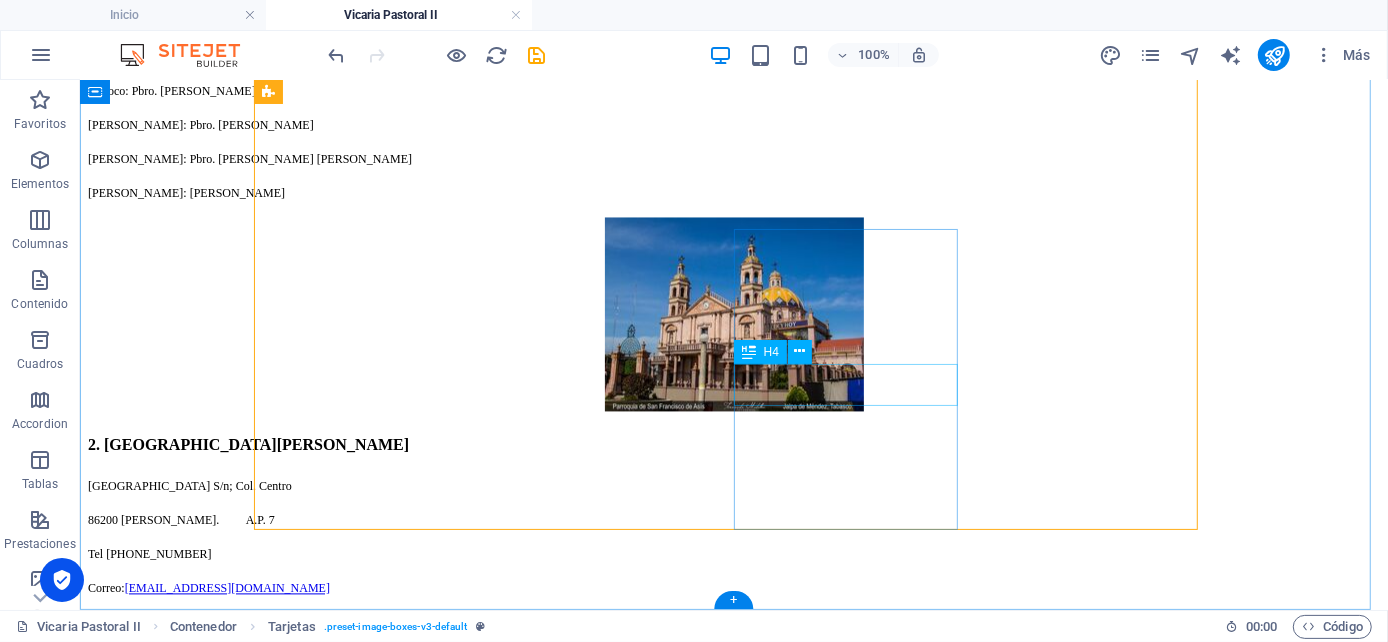 click on "9. [GEOGRAPHIC_DATA][PERSON_NAME]" at bounding box center (733, 12678) 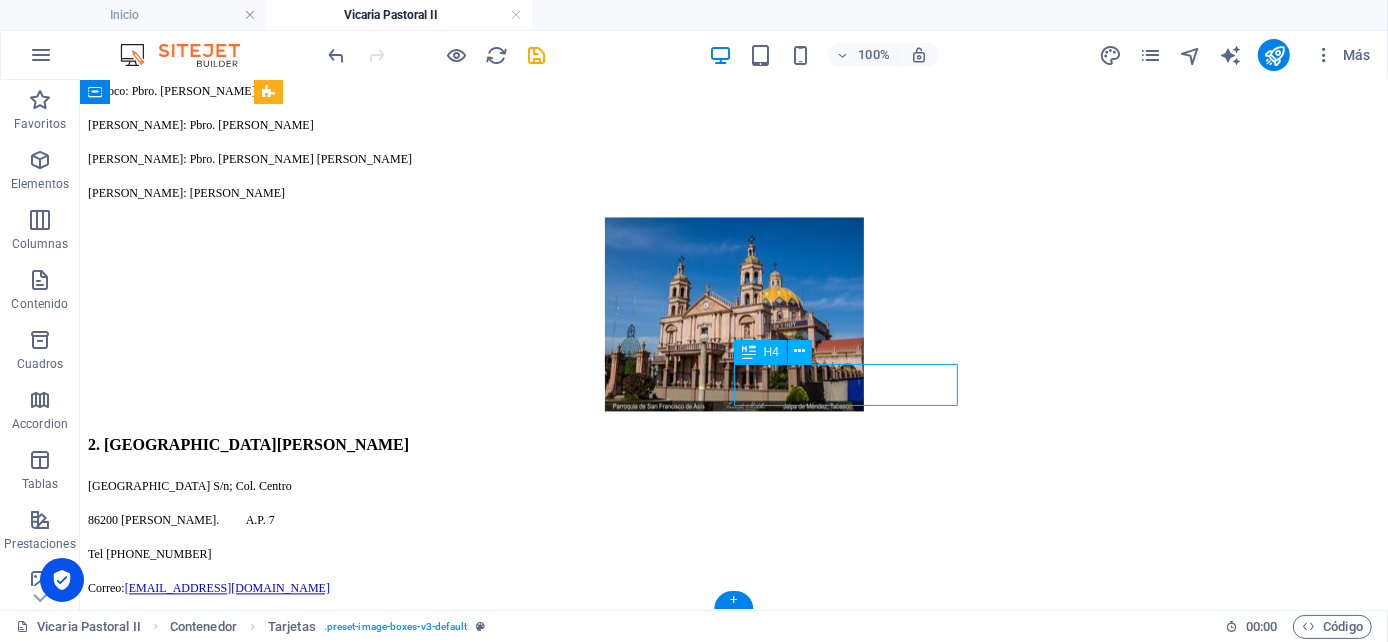 click on "9. [GEOGRAPHIC_DATA][PERSON_NAME]" at bounding box center [733, 12678] 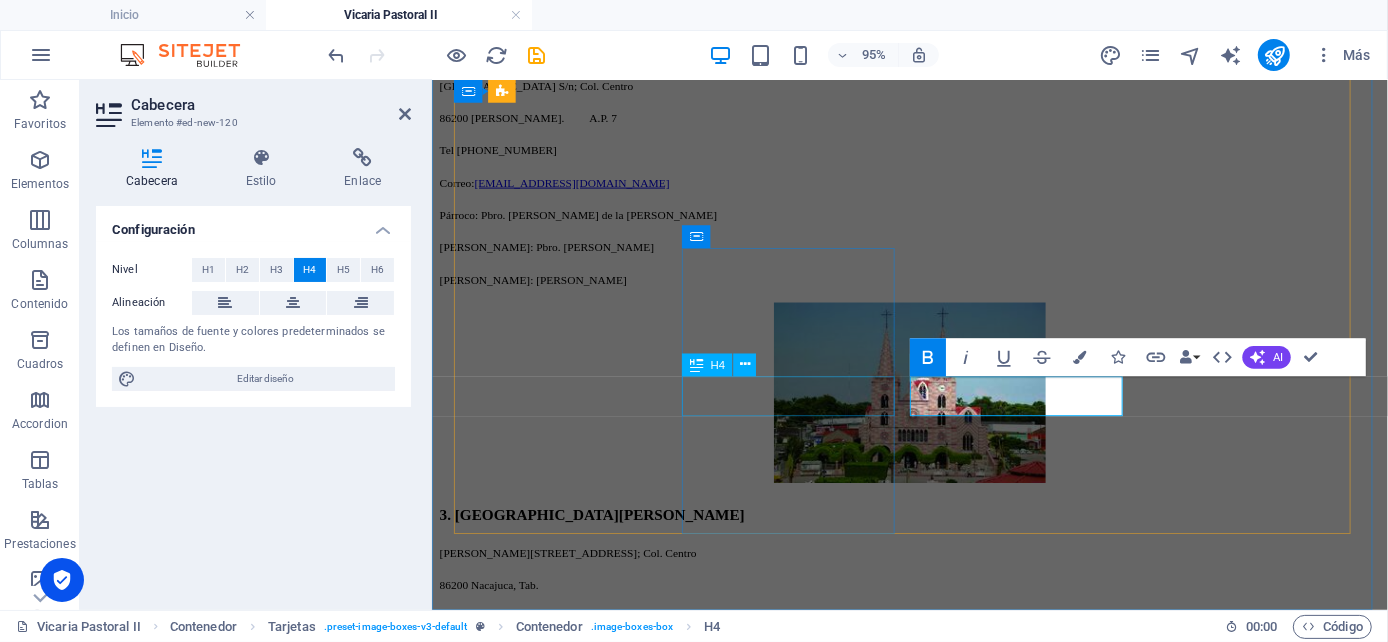 scroll, scrollTop: 2757, scrollLeft: 0, axis: vertical 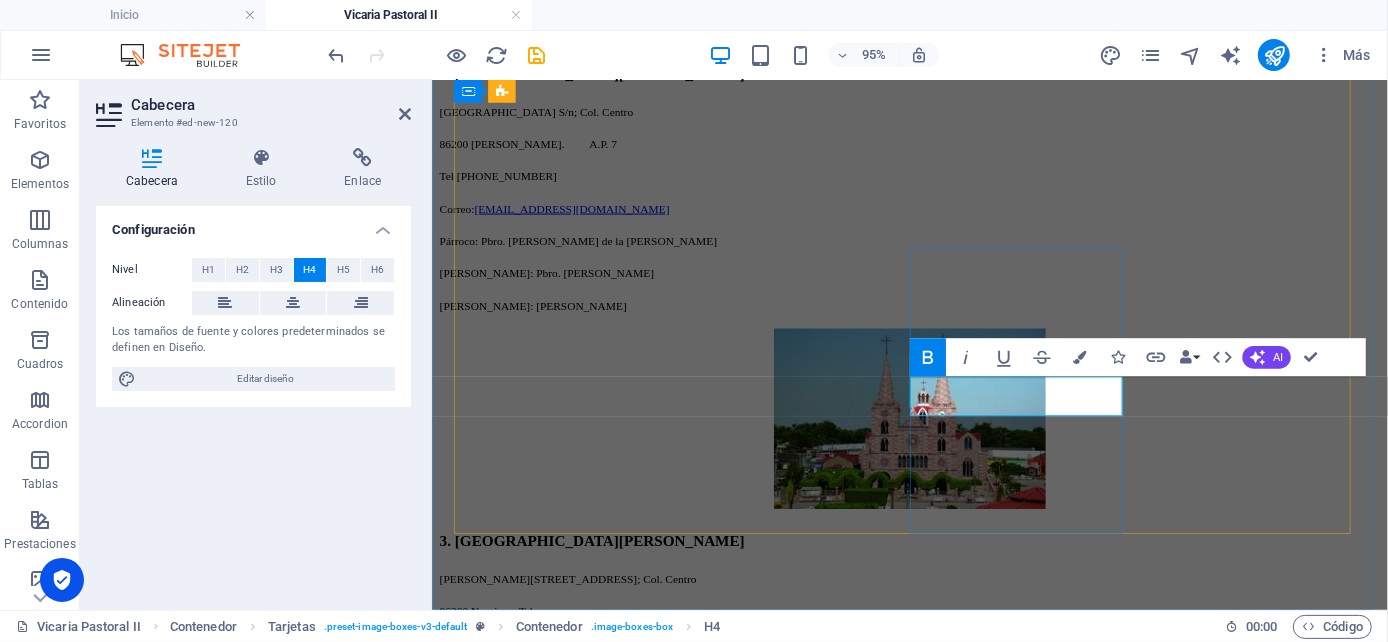 click on "9. [GEOGRAPHIC_DATA][PERSON_NAME]" at bounding box center [599, 10885] 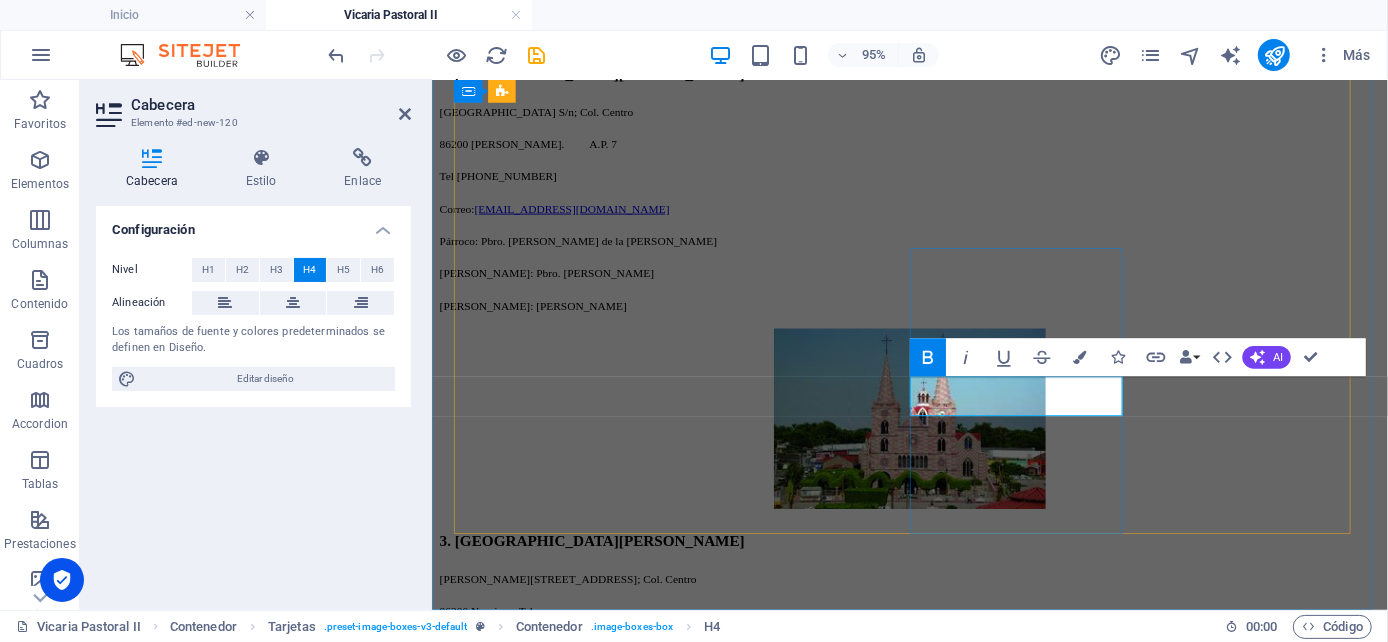 click on "10. [GEOGRAPHIC_DATA][PERSON_NAME]" at bounding box center (603, 10885) 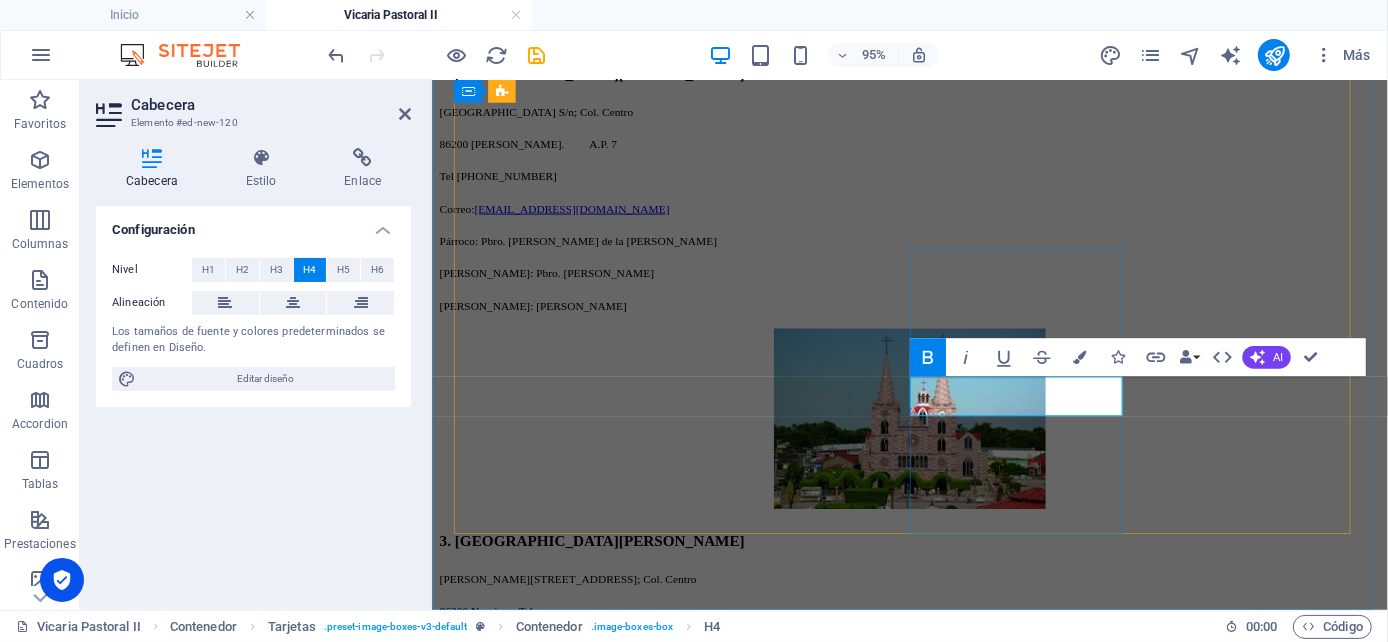 drag, startPoint x: 1127, startPoint y: 418, endPoint x: 988, endPoint y: 415, distance: 139.03236 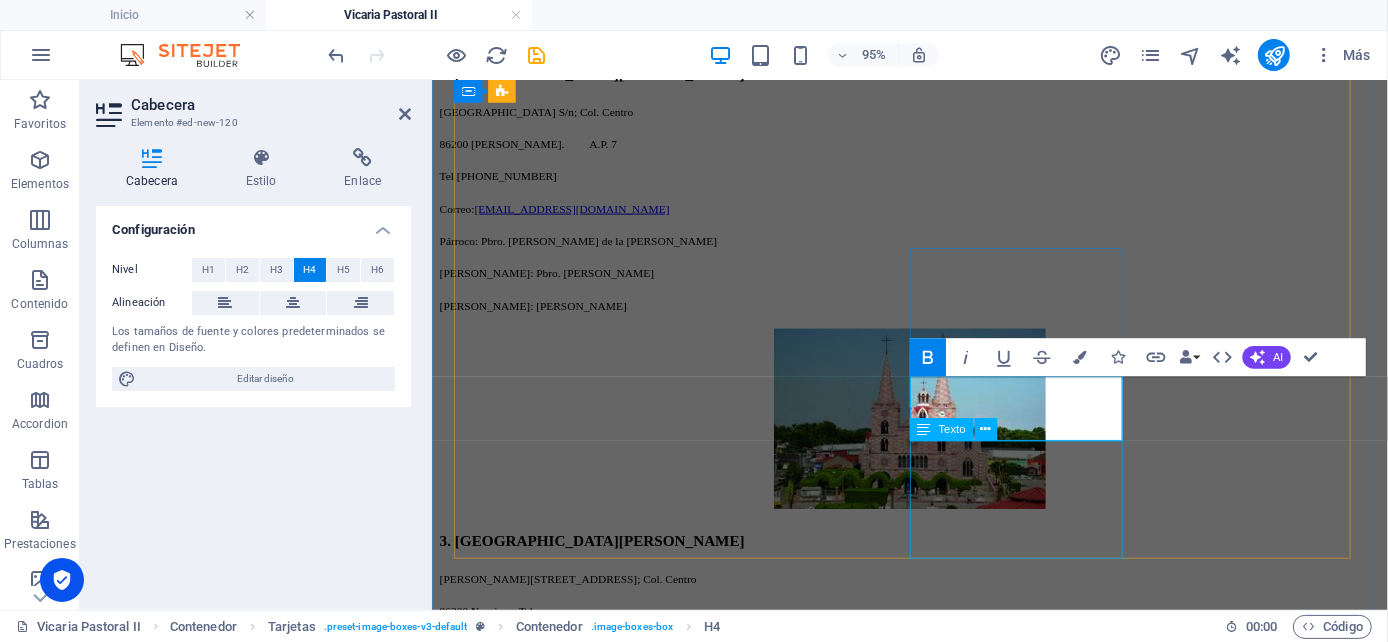 click on "Calle Juárez S/n, [GEOGRAPHIC_DATA][PERSON_NAME], [GEOGRAPHIC_DATA]. Tel. [PHONE_NUMBER] Párroco: Pbro.  [PERSON_NAME] de los [PERSON_NAME]" at bounding box center [934, 10977] 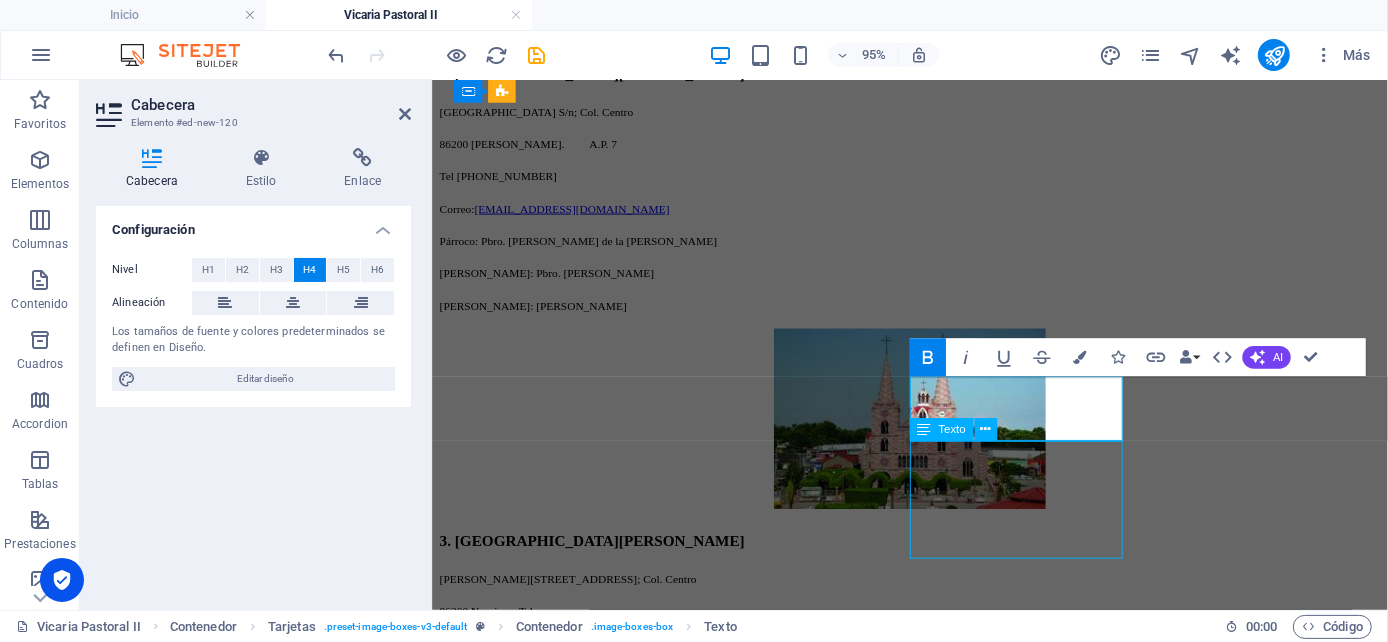 click on "Calle Juárez S/n, [GEOGRAPHIC_DATA][PERSON_NAME], [GEOGRAPHIC_DATA]. Tel. [PHONE_NUMBER] Párroco: Pbro.  [PERSON_NAME] de los [PERSON_NAME]" at bounding box center [934, 10977] 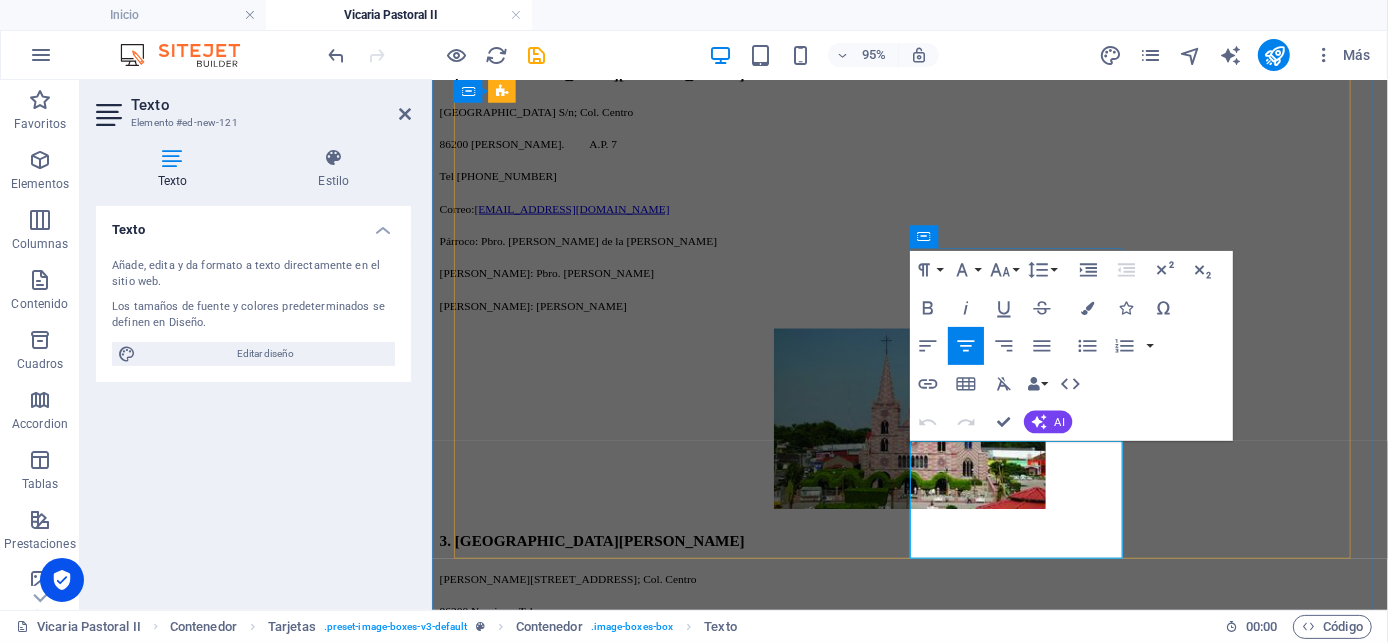 drag, startPoint x: 971, startPoint y: 469, endPoint x: 1134, endPoint y: 565, distance: 189.16924 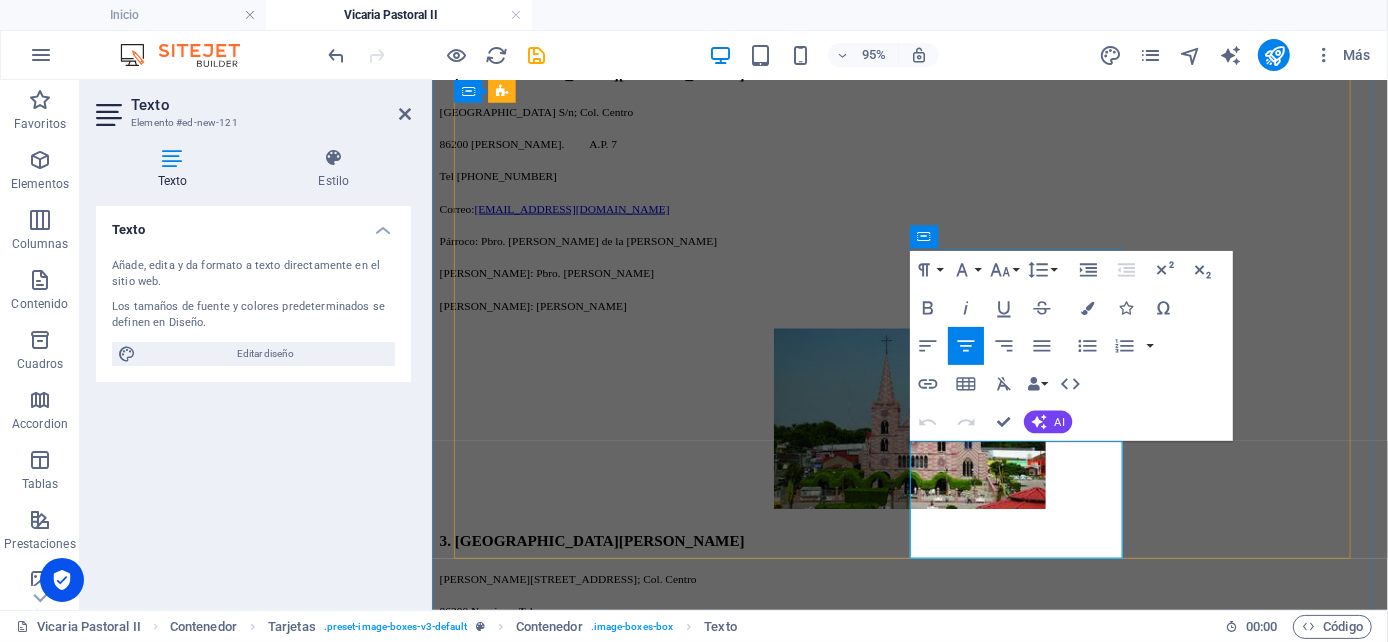 type 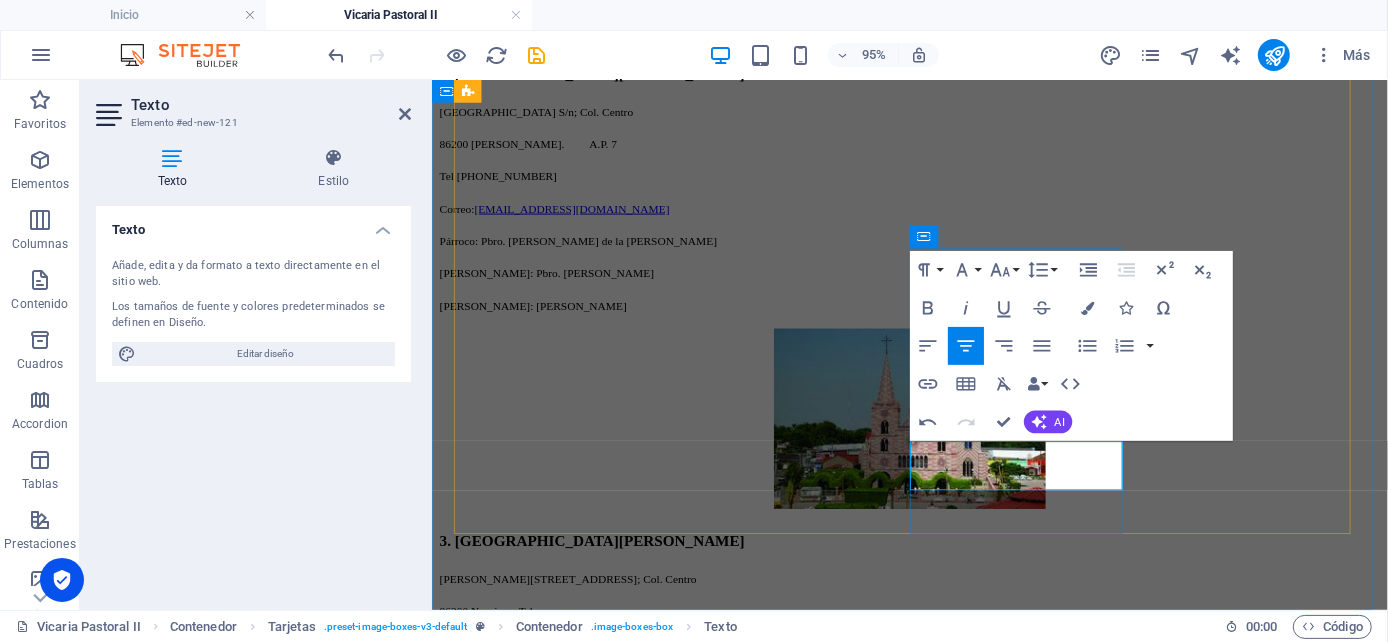 click on "​[GEOGRAPHIC_DATA], [GEOGRAPHIC_DATA], [GEOGRAPHIC_DATA]" at bounding box center (934, 10926) 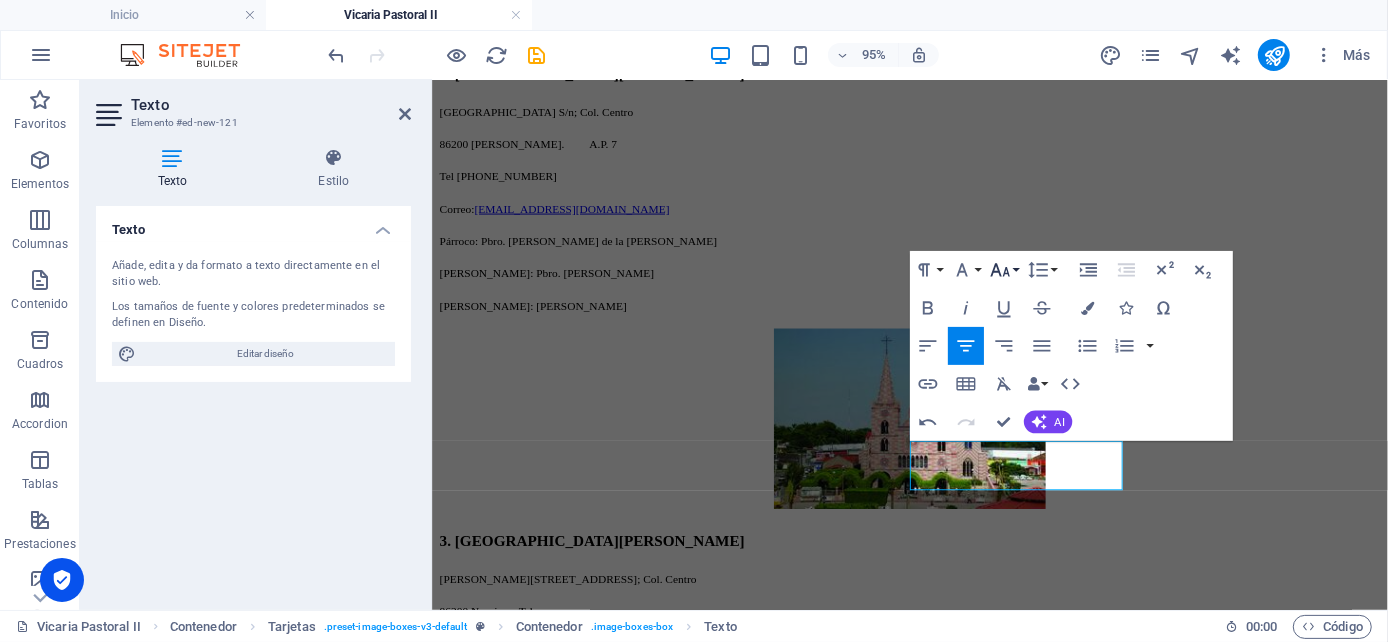 click 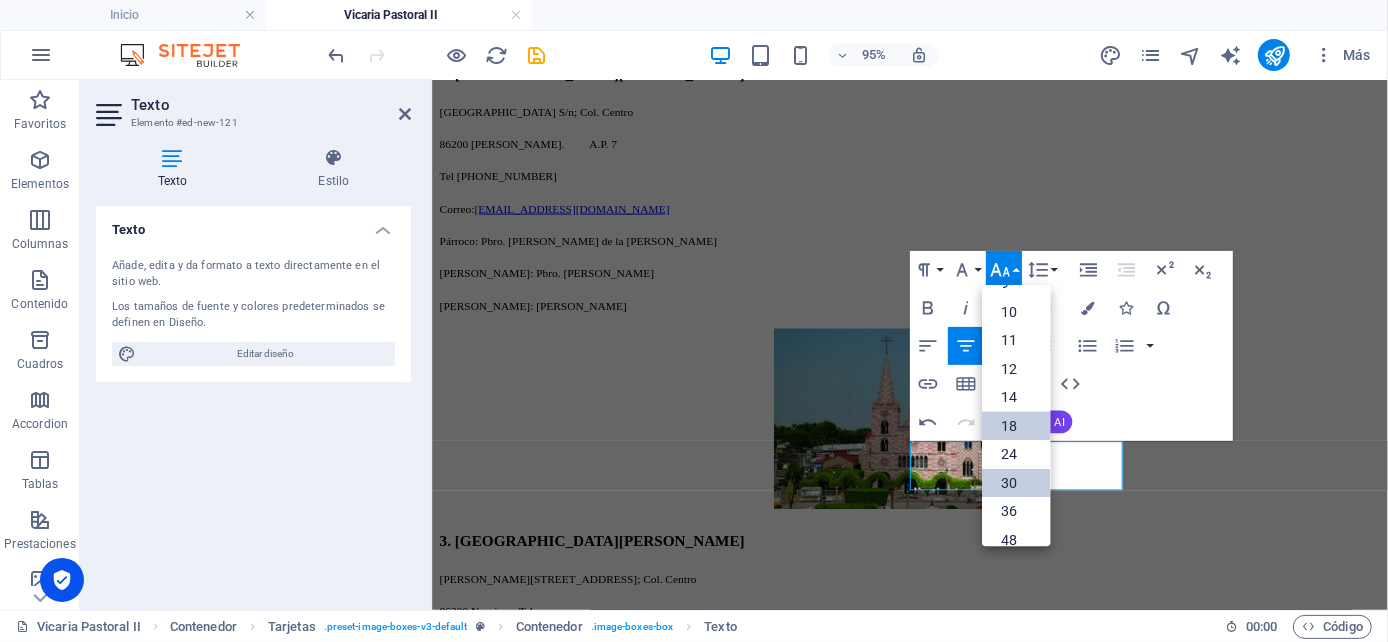 scroll, scrollTop: 49, scrollLeft: 0, axis: vertical 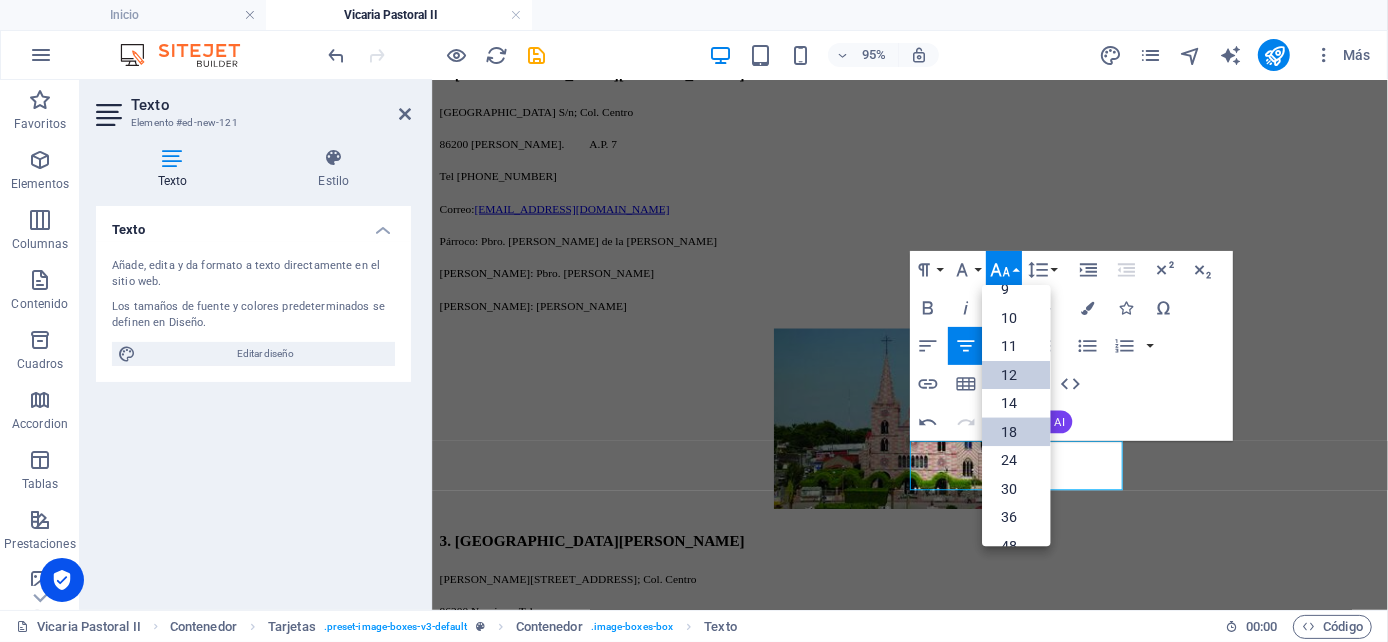 click on "12" at bounding box center (1016, 375) 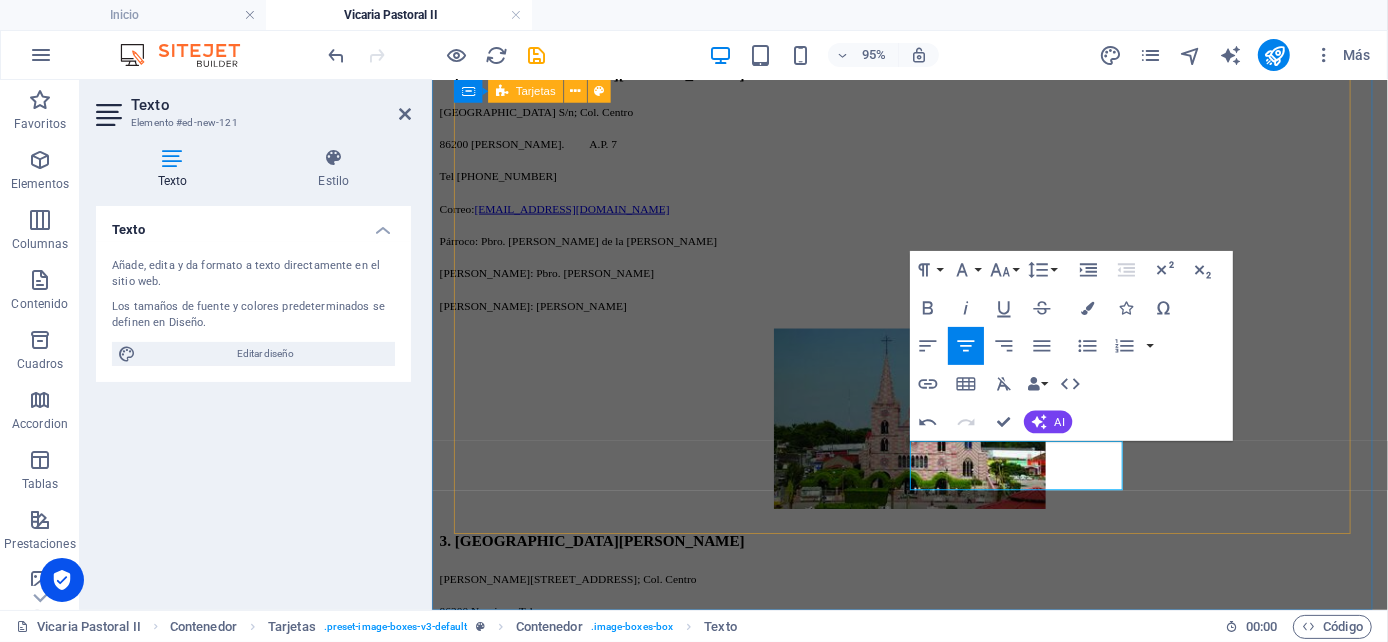 click on "1. [GEOGRAPHIC_DATA][PERSON_NAME] [DATE] S/n; Col. Centro 86660 [GEOGRAPHIC_DATA][PERSON_NAME]; [GEOGRAPHIC_DATA], [GEOGRAPHIC_DATA]. Tel [PHONE_NUMBER] Correo: parroquia_  [PERSON_NAME][EMAIL_ADDRESS][DOMAIN_NAME] Párroco: Pbro. [PERSON_NAME] [PERSON_NAME]: Pbro. Lic. [PERSON_NAME] 2. [GEOGRAPHIC_DATA][PERSON_NAME] [PERSON_NAME] N° 102; Col. Centro 86300 [GEOGRAPHIC_DATA], [GEOGRAPHIC_DATA]. Tel [PHONE_NUMBER] y [PHONE_NUMBER] Correo:  [EMAIL_ADDRESS][DOMAIN_NAME] Párroco: R.P. [PERSON_NAME]Sp.[PERSON_NAME]: R.P. [PERSON_NAME] Anota [PERSON_NAME] M.Sp.[PERSON_NAME]: [PERSON_NAME]Sp.[PERSON_NAME]: R.P. [PERSON_NAME]Sp.[PERSON_NAME]: R.P. [PERSON_NAME]Sp.S. 3. SAN [PERSON_NAME] N° 201; Col. [GEOGRAPHIC_DATA], [GEOGRAPHIC_DATA]. Tel [PHONE_NUMBER] y [PHONE_NUMBER] Correo:  [EMAIL_ADDRESS][DOMAIN_NAME] Párroco: Pbro. [PERSON_NAME] Vital 4. [PERSON_NAME][GEOGRAPHIC_DATA]. 1 S/n; Col. El Limón 86600 Paraíso, Tab. Tel [PHONE_NUMBER] Correo:  [EMAIL_ADDRESS][DOMAIN_NAME] Párroco: Pbro. [PERSON_NAME] Santiago [PERSON_NAME] Correo:  Correo:" at bounding box center [934, 7234] 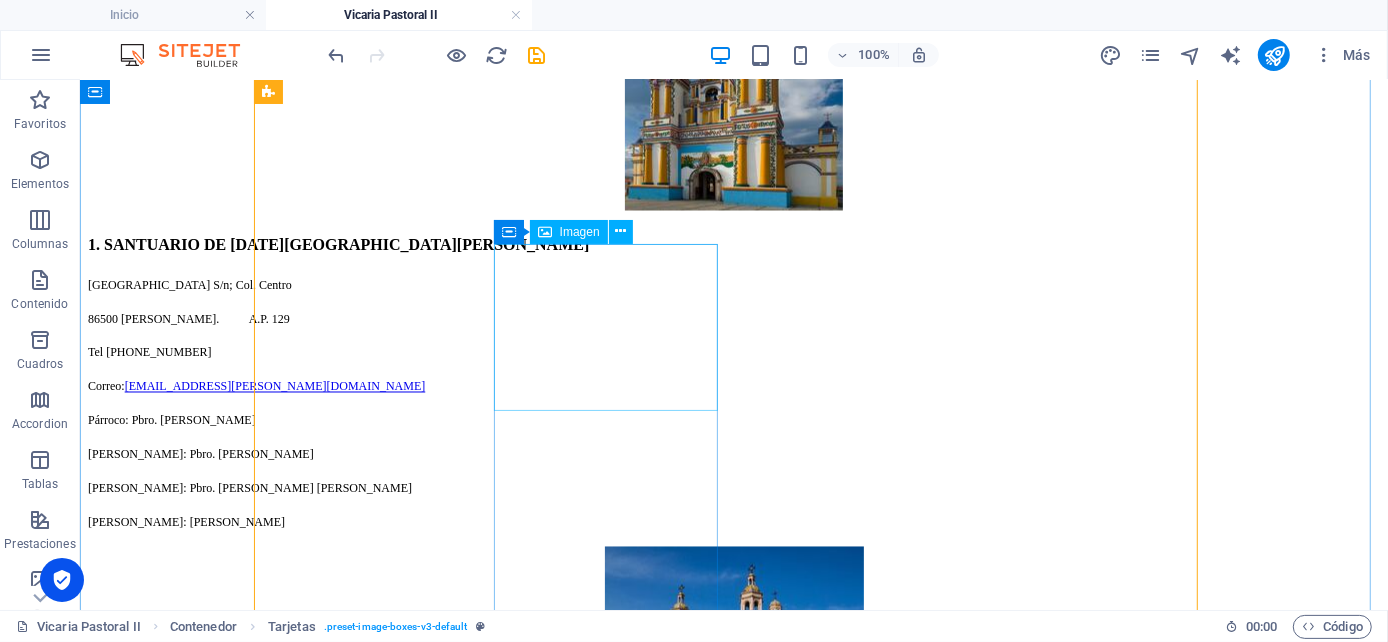 scroll, scrollTop: 2785, scrollLeft: 0, axis: vertical 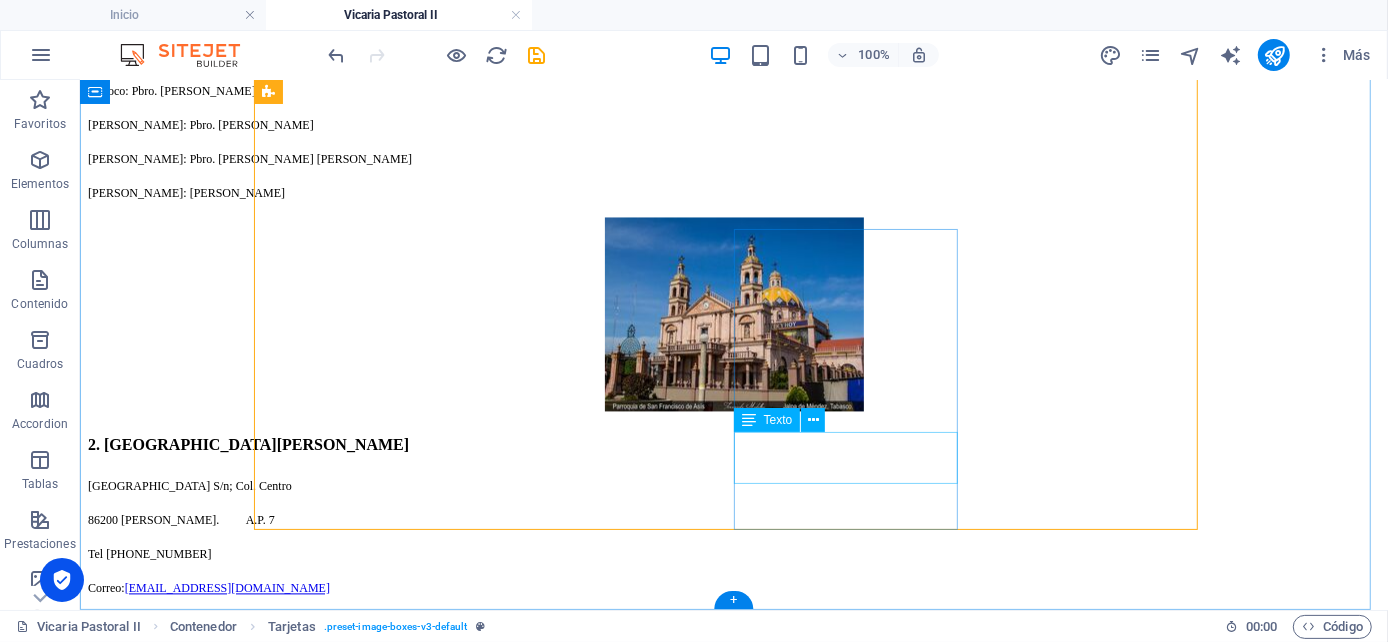 click on "[GEOGRAPHIC_DATA], [GEOGRAPHIC_DATA], [GEOGRAPHIC_DATA]" at bounding box center (733, 12717) 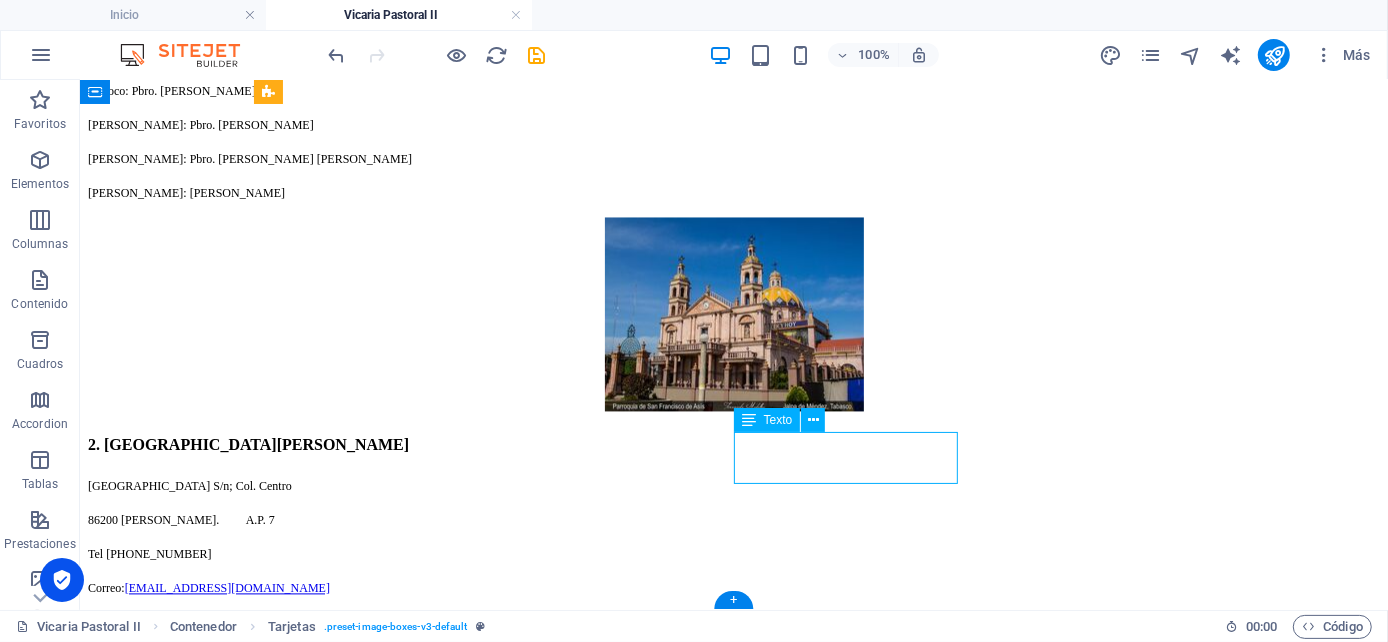 click on "[GEOGRAPHIC_DATA], [GEOGRAPHIC_DATA], [GEOGRAPHIC_DATA]" at bounding box center (733, 12717) 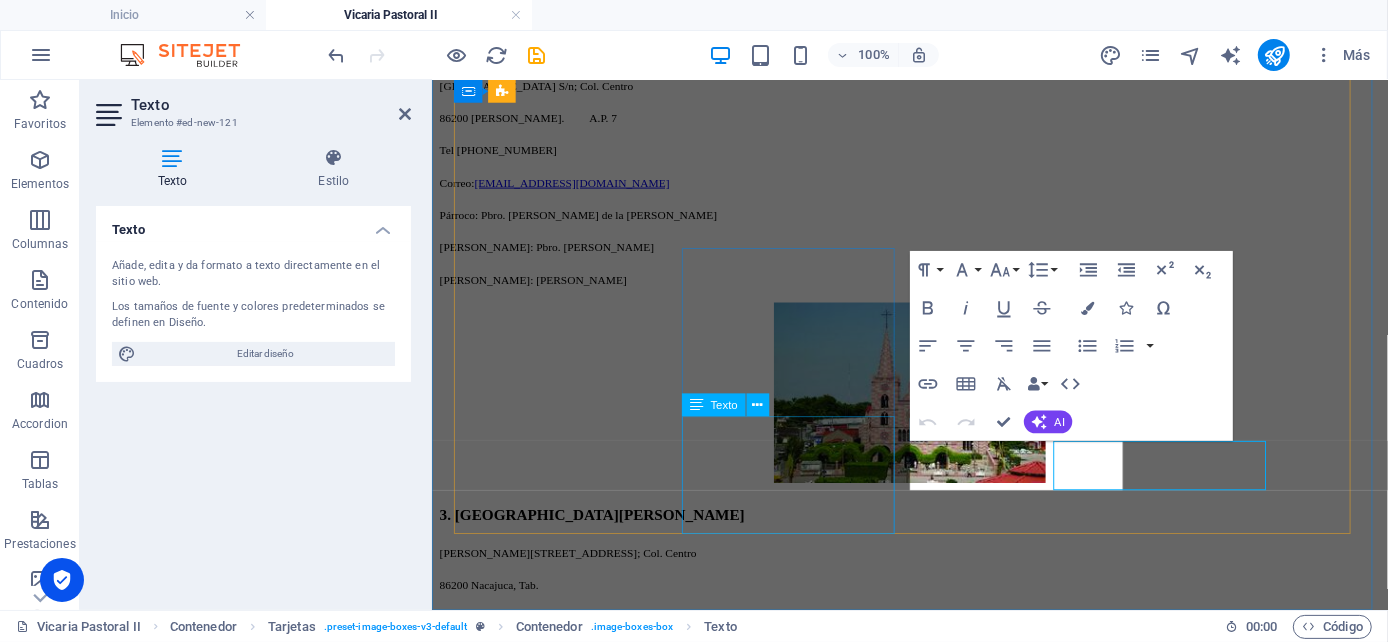 scroll, scrollTop: 2757, scrollLeft: 0, axis: vertical 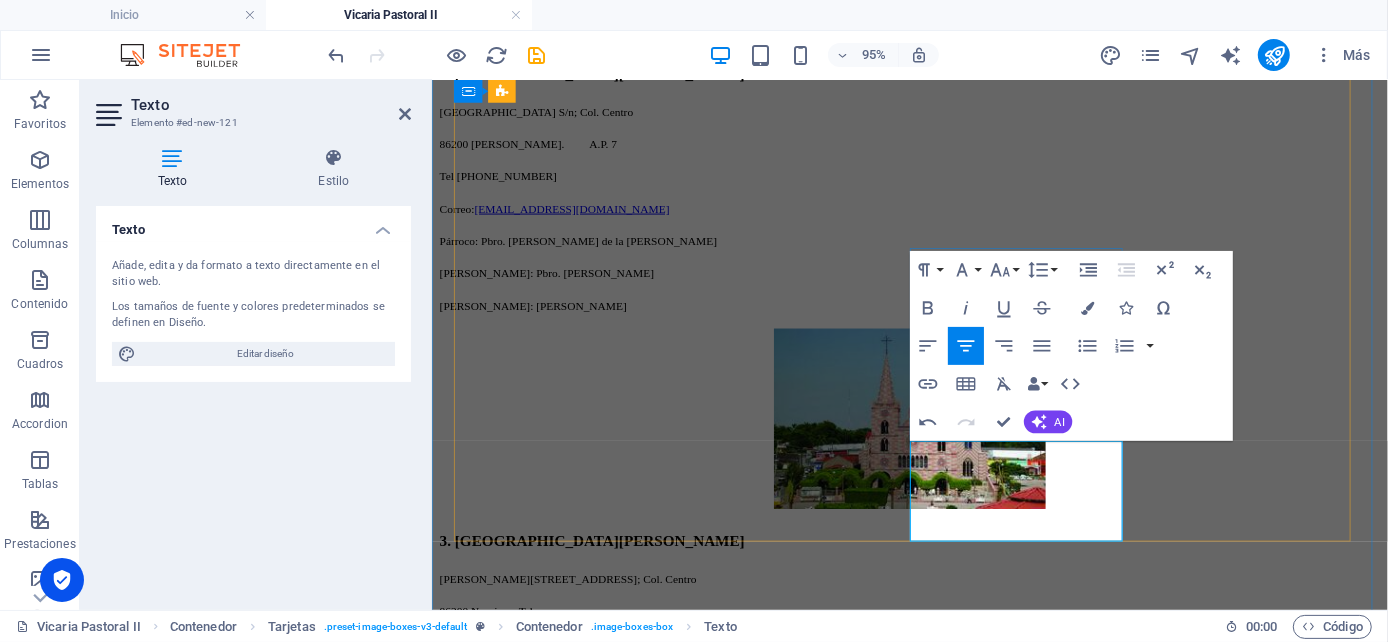 drag, startPoint x: 1118, startPoint y: 504, endPoint x: 964, endPoint y: 495, distance: 154.26276 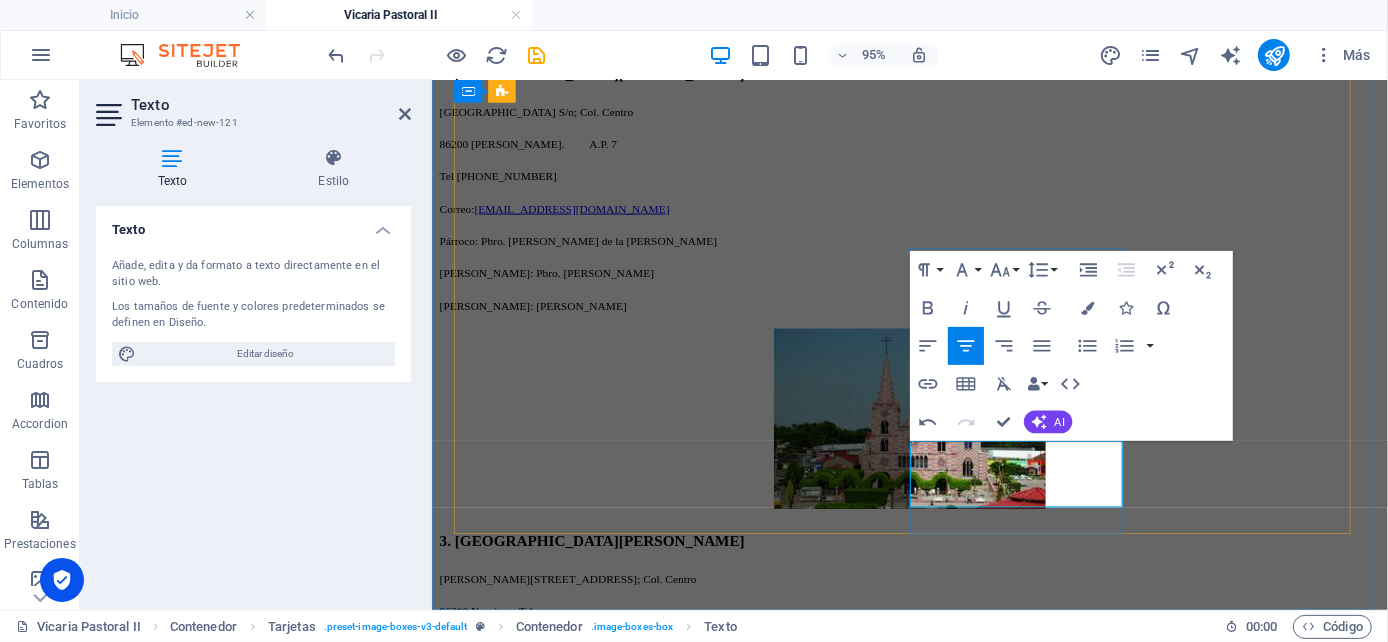 drag, startPoint x: 982, startPoint y: 468, endPoint x: 1127, endPoint y: 471, distance: 145.03104 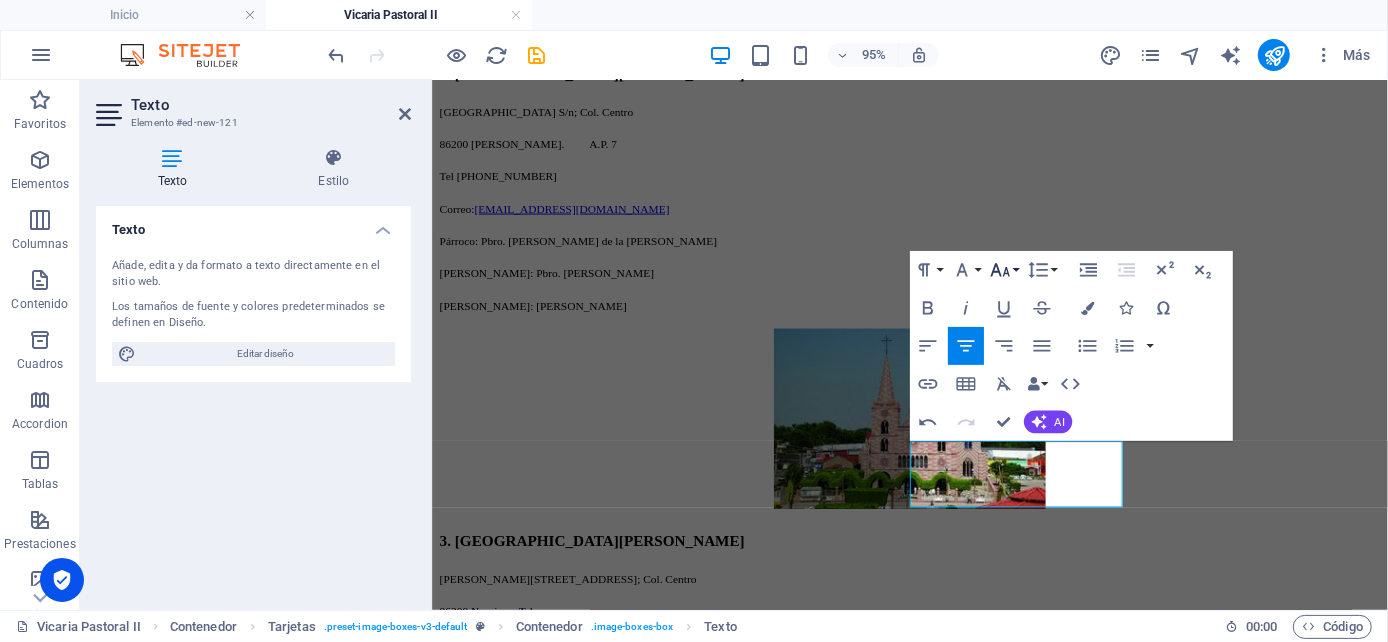 click 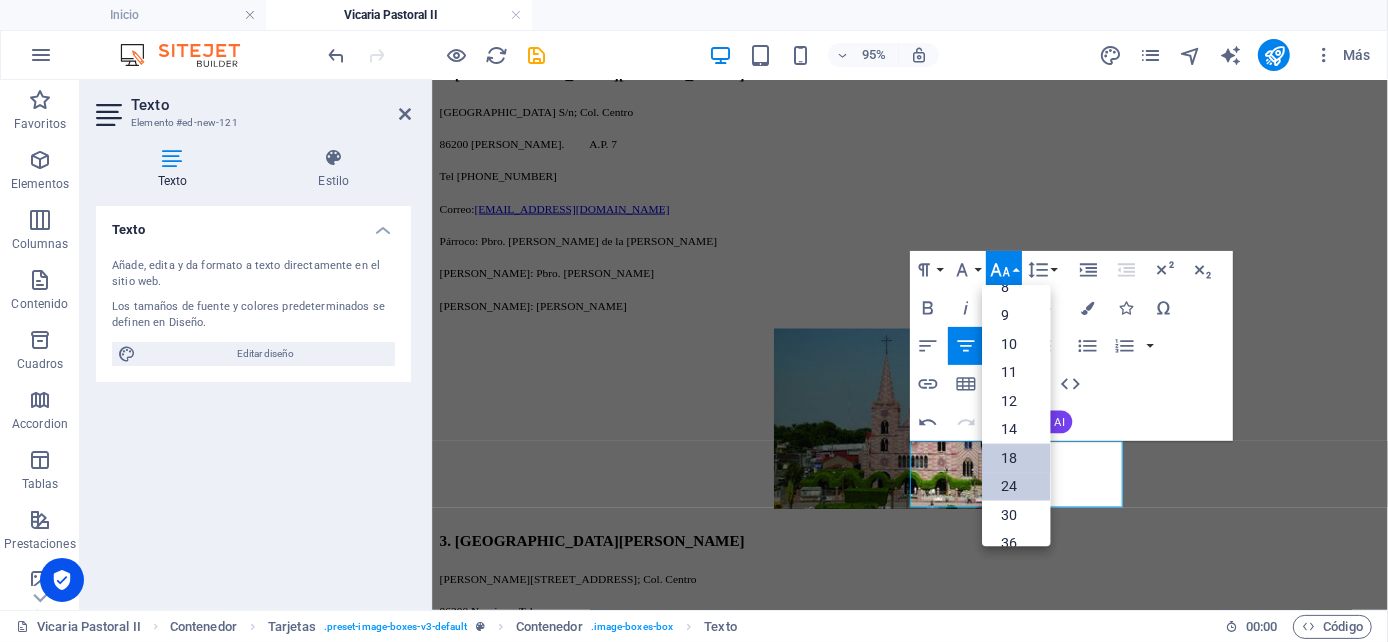 scroll, scrollTop: 0, scrollLeft: 0, axis: both 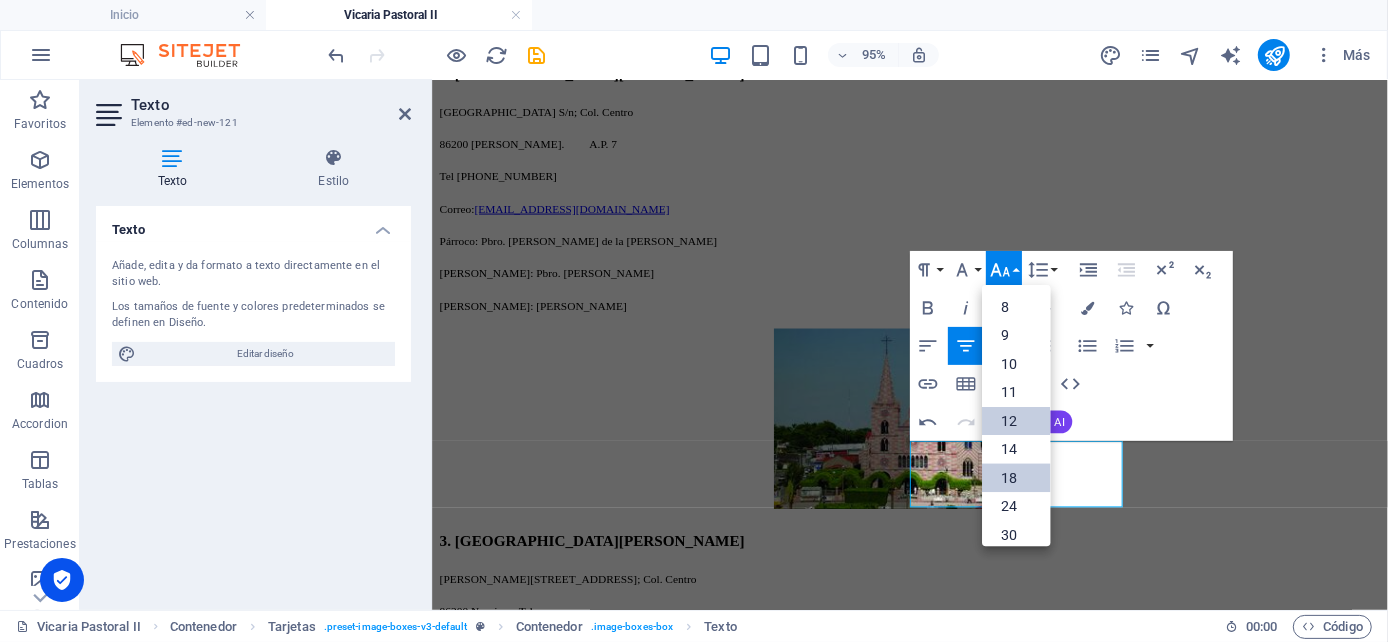 click on "12" at bounding box center (1016, 421) 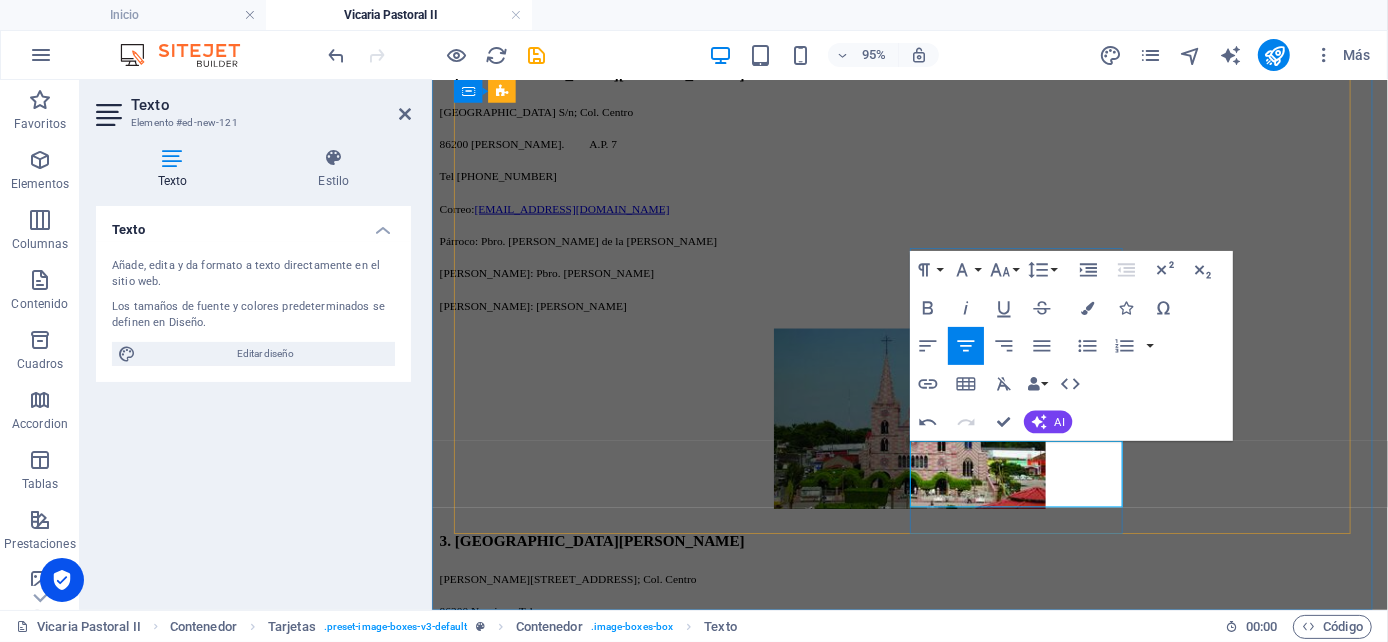 click on "Col. [GEOGRAPHIC_DATA][PERSON_NAME]," at bounding box center [934, 10926] 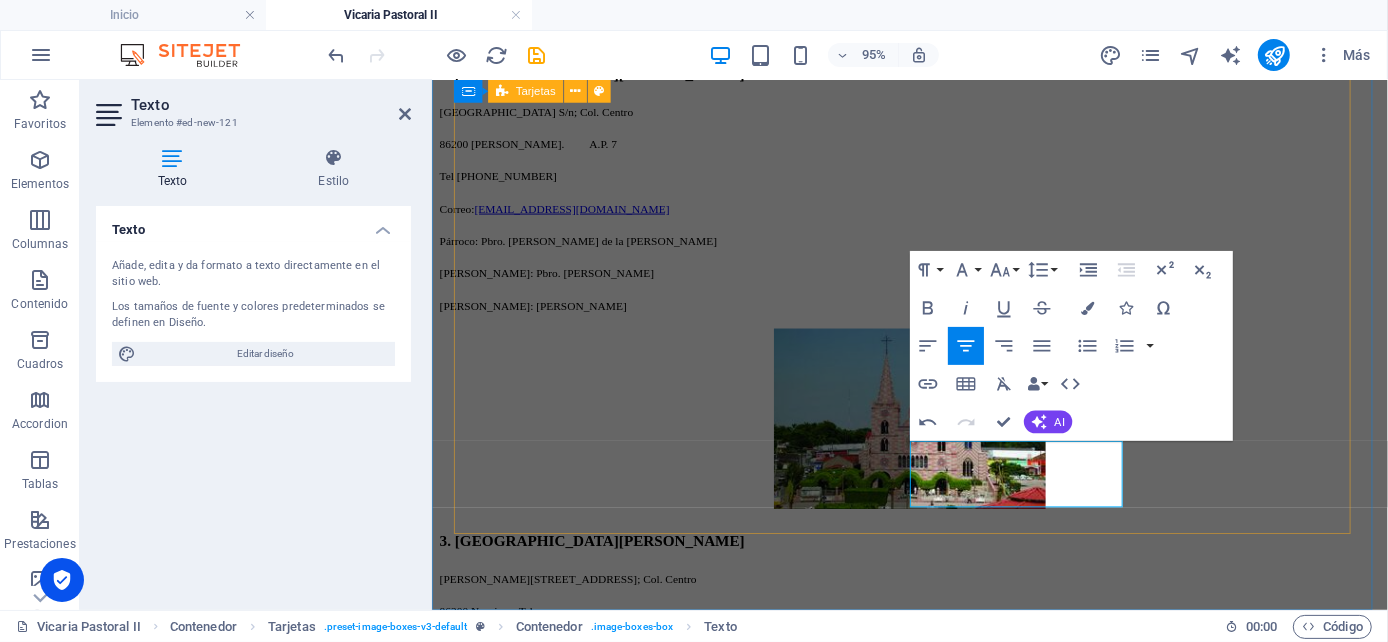 type 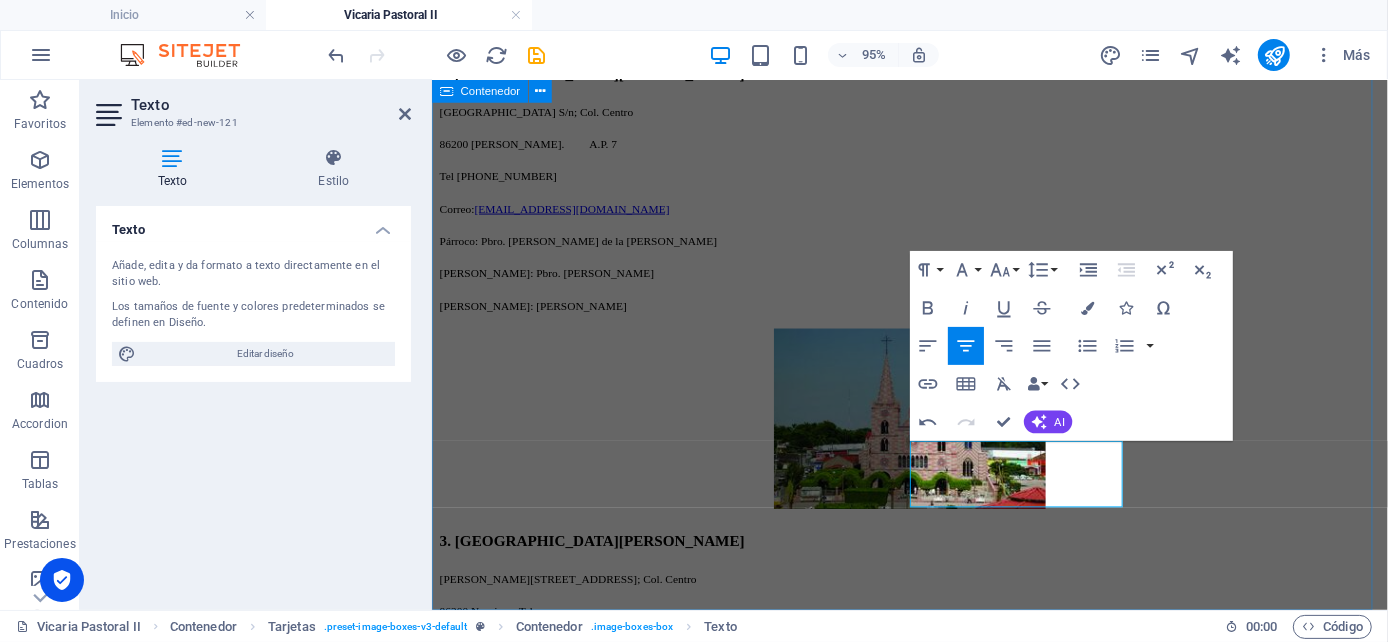 click on "1. [GEOGRAPHIC_DATA][PERSON_NAME] [DATE] S/n; Col. Centro 86660 [GEOGRAPHIC_DATA][PERSON_NAME]; [GEOGRAPHIC_DATA], [GEOGRAPHIC_DATA]. Tel [PHONE_NUMBER] Correo: parroquia_  [PERSON_NAME][EMAIL_ADDRESS][DOMAIN_NAME] Párroco: Pbro. [PERSON_NAME] [PERSON_NAME]: Pbro. Lic. [PERSON_NAME] 2. [GEOGRAPHIC_DATA][PERSON_NAME] [PERSON_NAME] N° 102; Col. Centro 86300 [GEOGRAPHIC_DATA], [GEOGRAPHIC_DATA]. Tel [PHONE_NUMBER] y [PHONE_NUMBER] Correo:  [EMAIL_ADDRESS][DOMAIN_NAME] Párroco: R.P. [PERSON_NAME]Sp.[PERSON_NAME]: R.P. [PERSON_NAME] Anota [PERSON_NAME] M.Sp.[PERSON_NAME]: [PERSON_NAME]Sp.[PERSON_NAME]: R.P. [PERSON_NAME]Sp.[PERSON_NAME]: R.P. [PERSON_NAME]Sp.S. 3. SAN [PERSON_NAME] N° 201; Col. [GEOGRAPHIC_DATA], [GEOGRAPHIC_DATA]. Tel [PHONE_NUMBER] y [PHONE_NUMBER] Correo:  [EMAIL_ADDRESS][DOMAIN_NAME] Párroco: Pbro. [PERSON_NAME] Vital 4. [PERSON_NAME][GEOGRAPHIC_DATA]. 1 S/n; Col. El Limón 86600 Paraíso, Tab. Tel [PHONE_NUMBER] Correo:  [EMAIL_ADDRESS][DOMAIN_NAME] Párroco: Pbro. [PERSON_NAME] Santiago [PERSON_NAME] Correo:  Correo:  ," at bounding box center (934, 7251) 